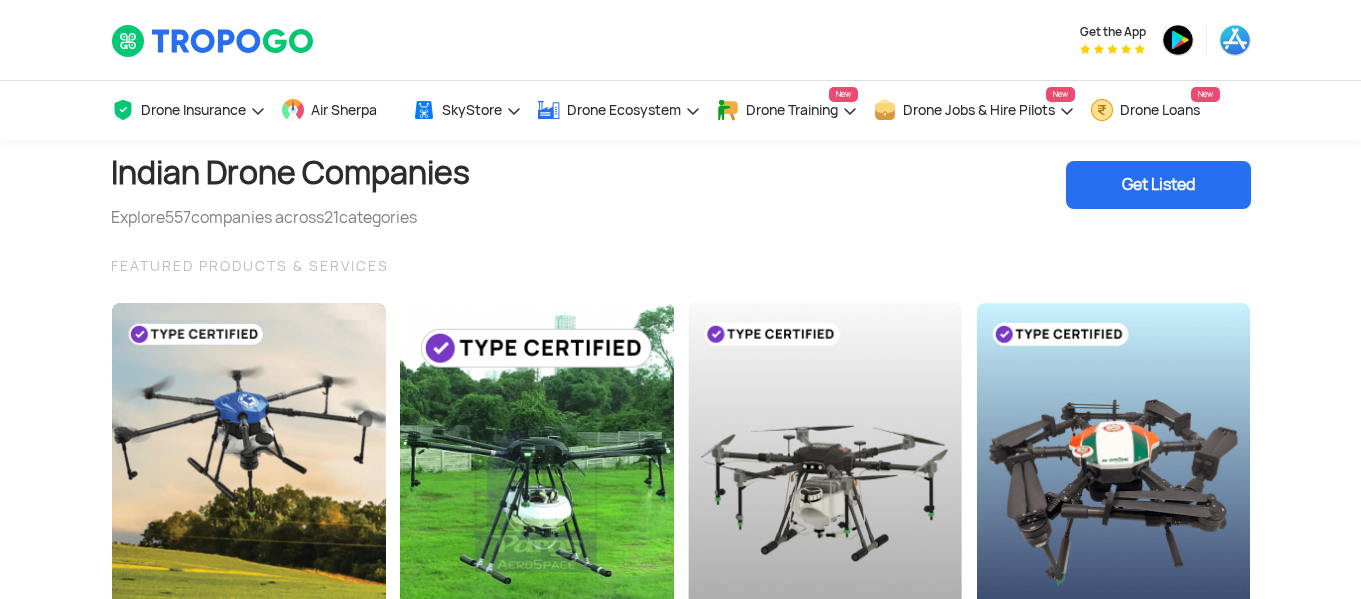 scroll, scrollTop: 0, scrollLeft: 0, axis: both 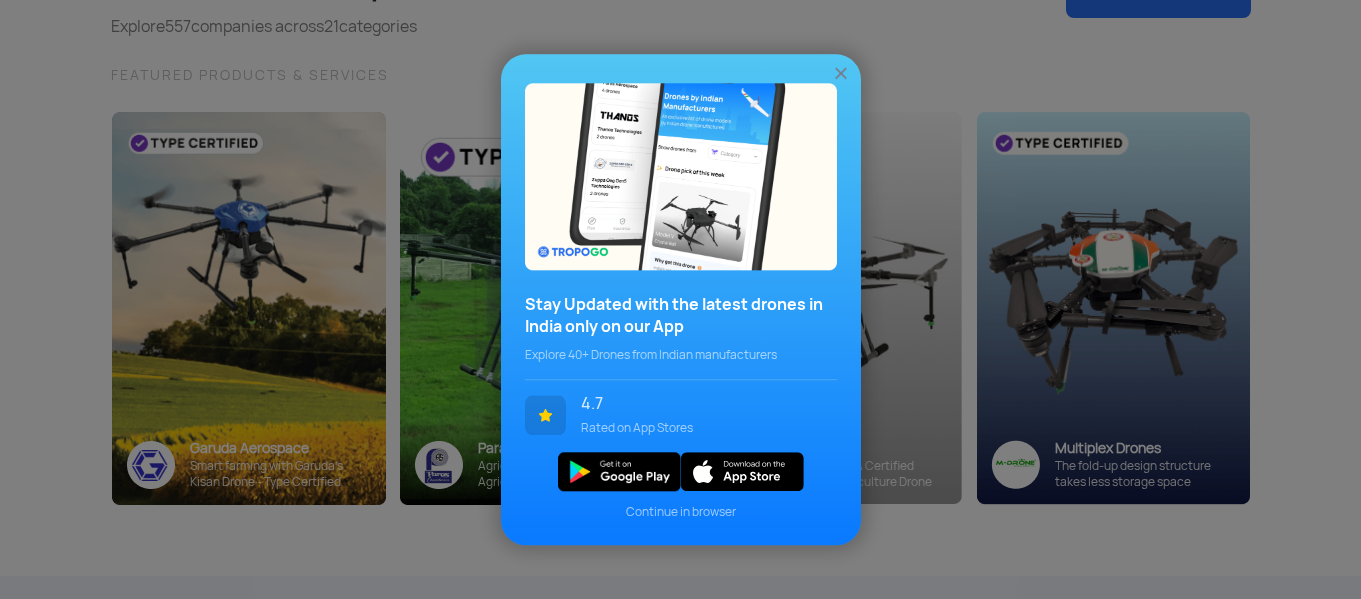 click at bounding box center [841, 73] 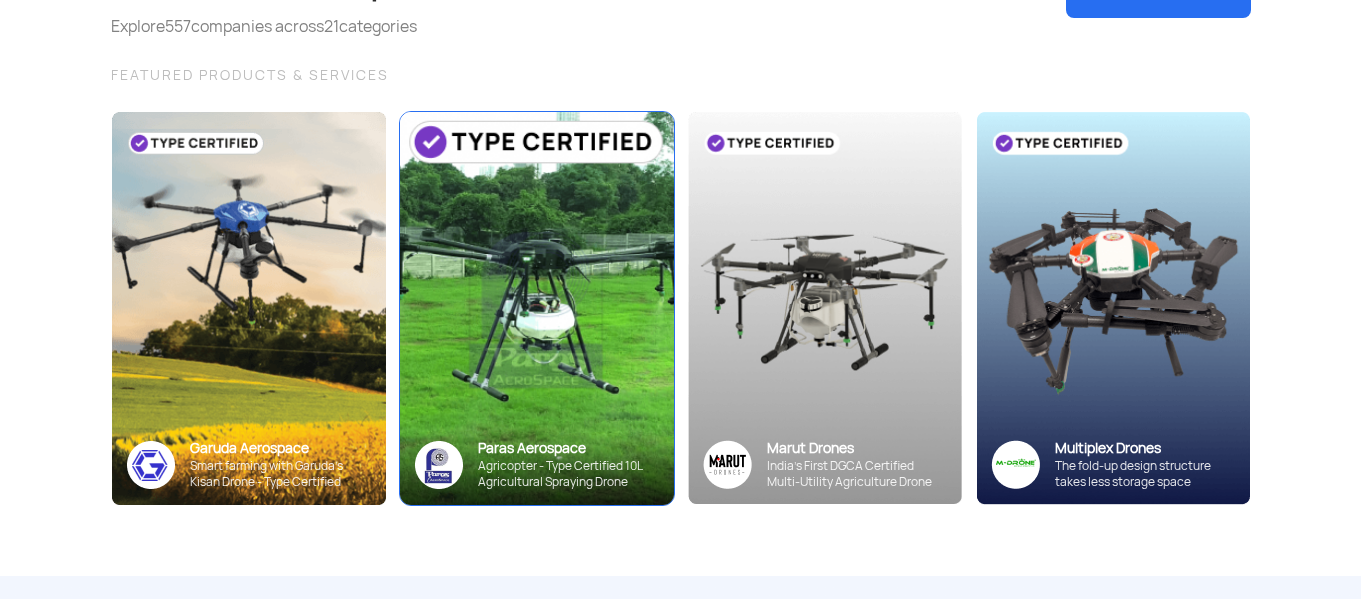 click at bounding box center (536, 308) 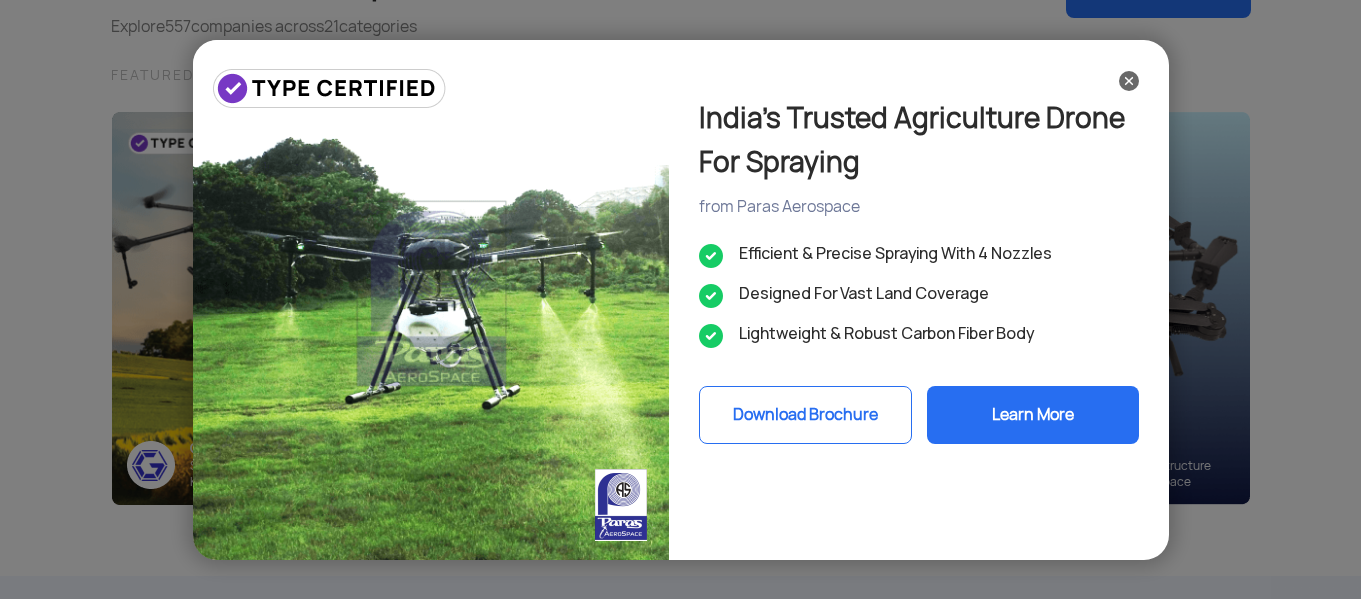 click at bounding box center [1129, 81] 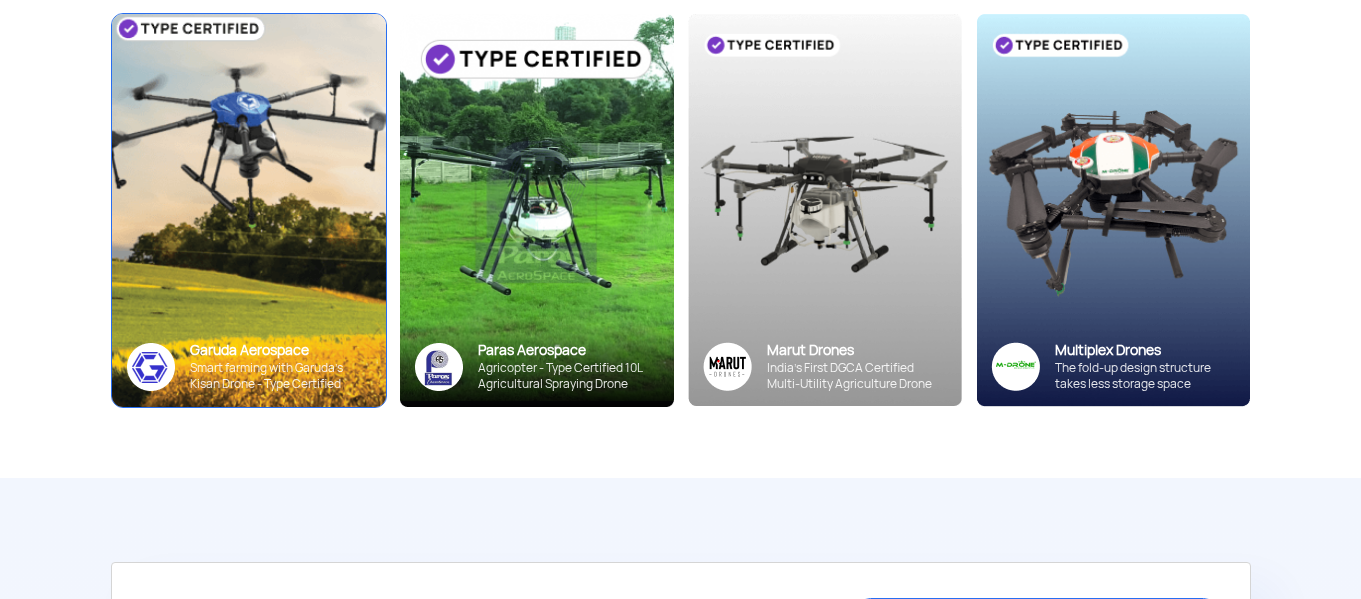 scroll, scrollTop: 288, scrollLeft: 0, axis: vertical 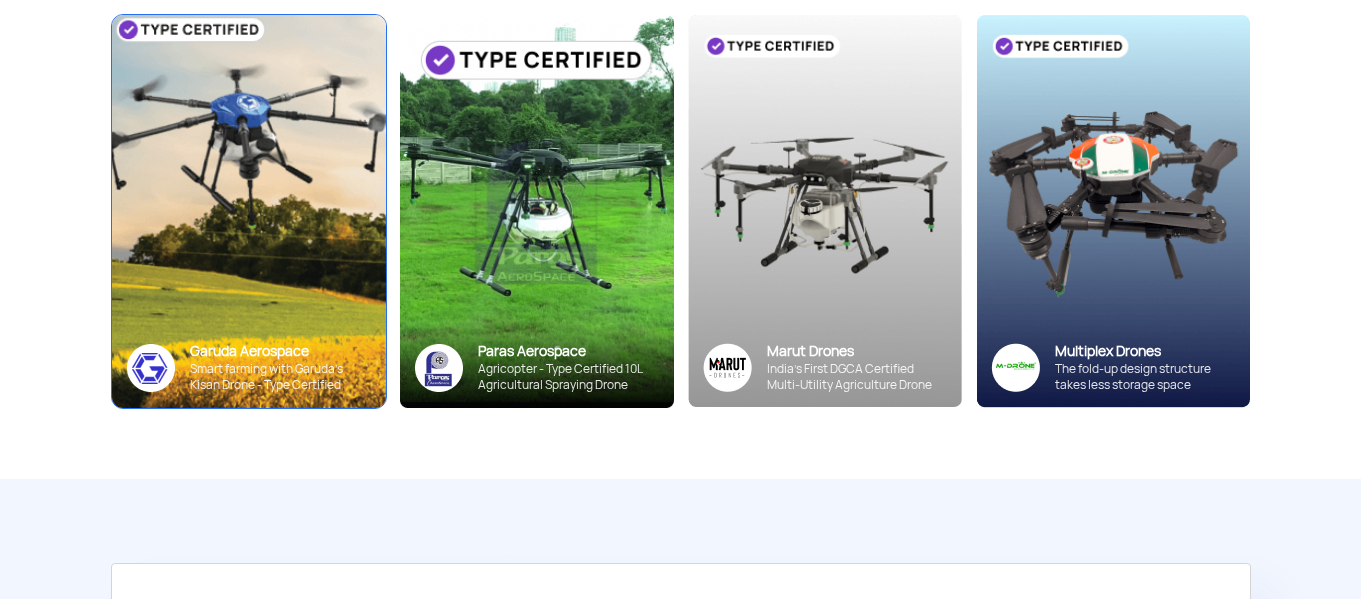 click at bounding box center [248, 211] 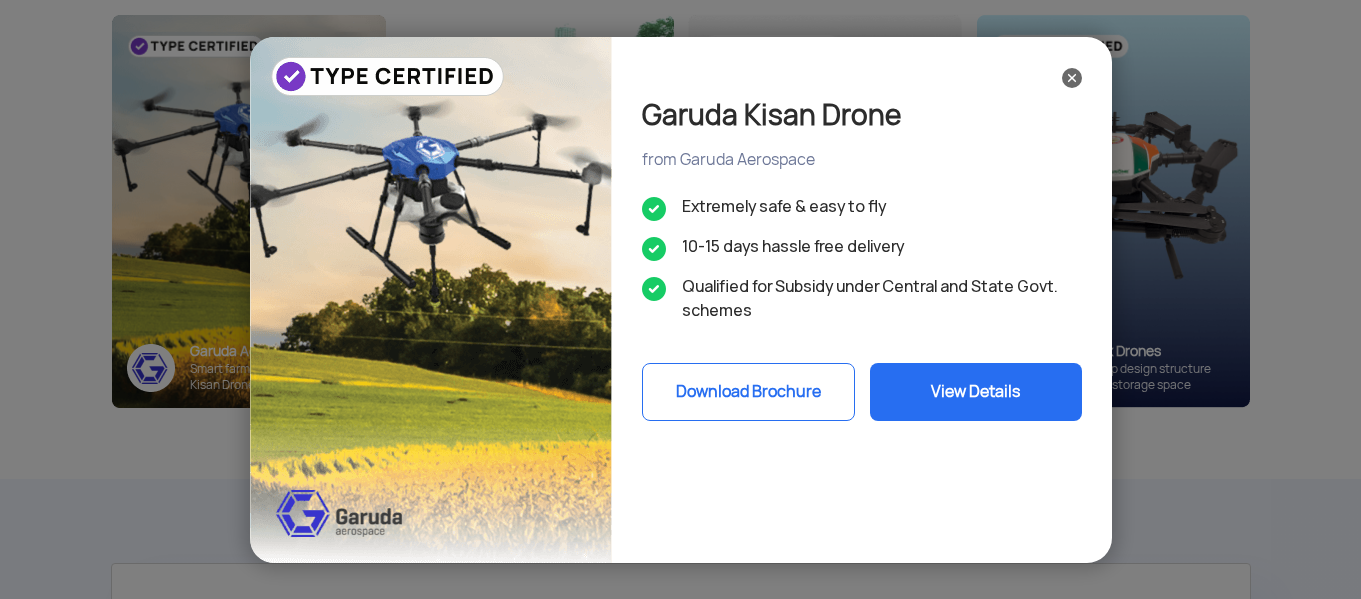 click on "Garuda Kisan Drone from Garuda Aerospace Extremely safe & easy to fly 10-15 days hassle free delivery Qualified for Subsidy under Central and State Govt. schemes Download Brochure   View Details" at bounding box center (680, 299) 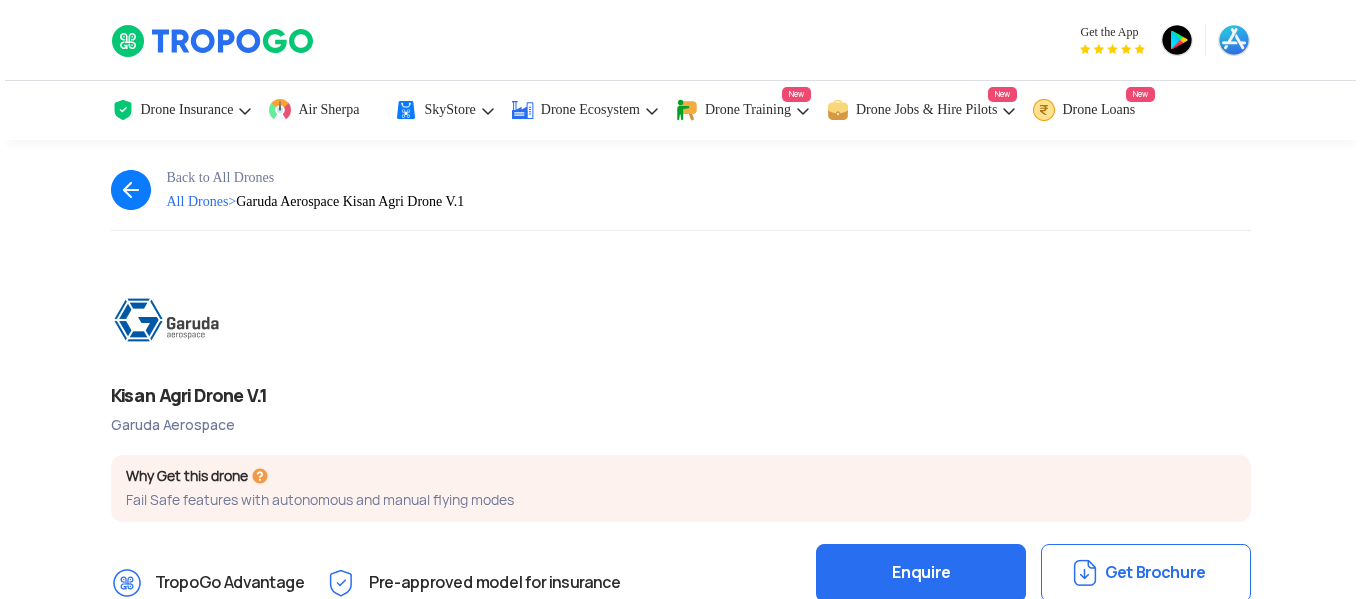 scroll, scrollTop: 0, scrollLeft: 0, axis: both 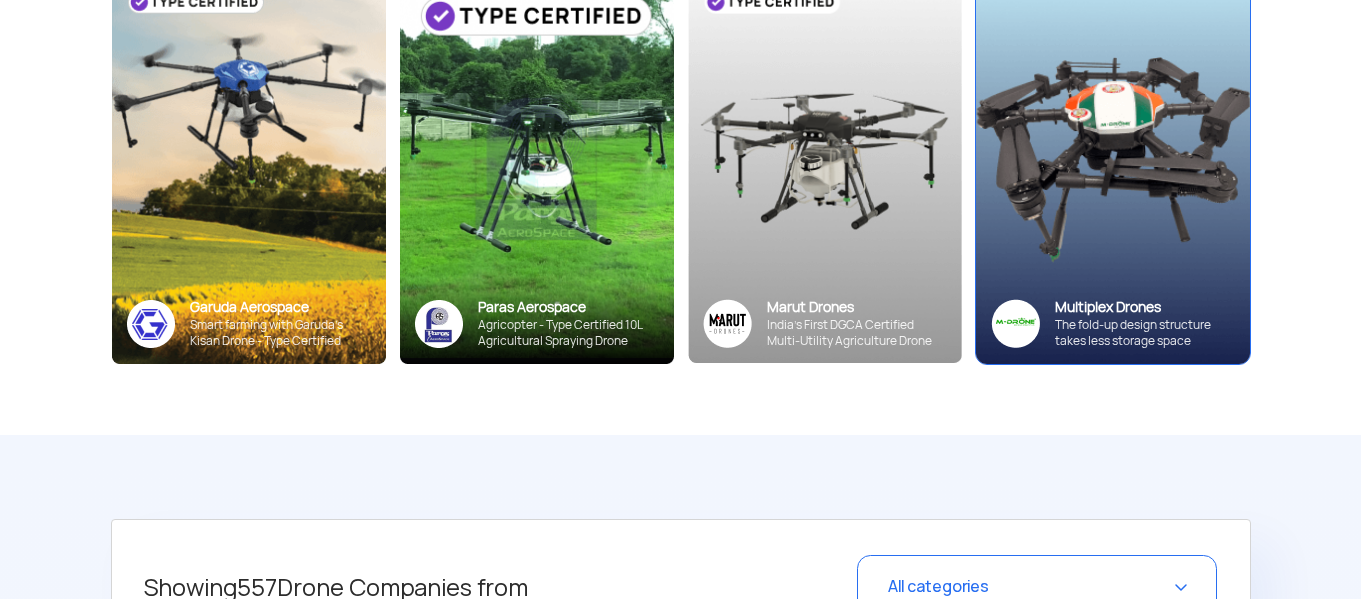 click at bounding box center (1112, 167) 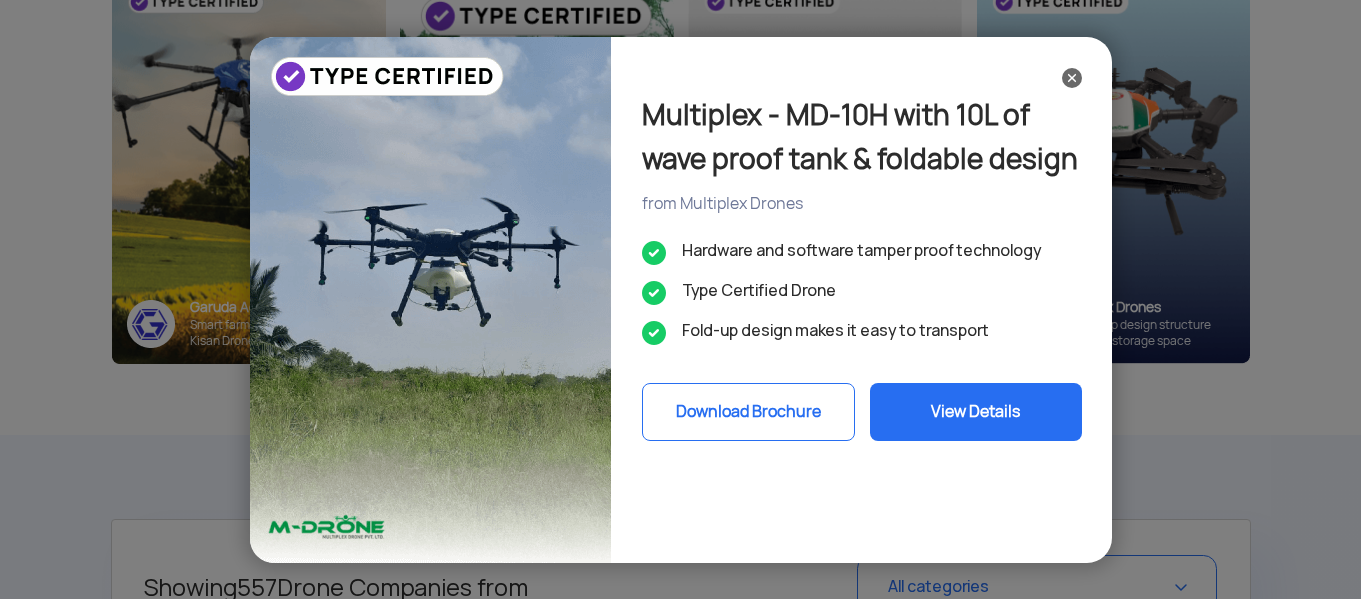 click on "View Details" at bounding box center [976, 412] 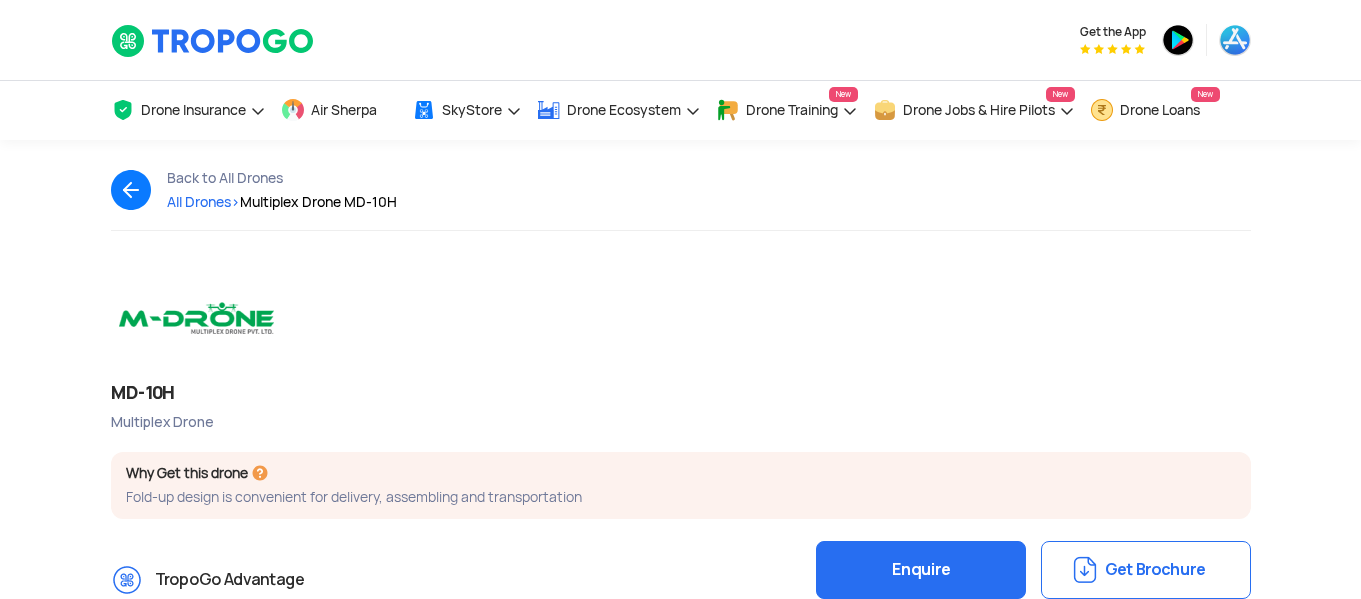 scroll, scrollTop: 0, scrollLeft: 0, axis: both 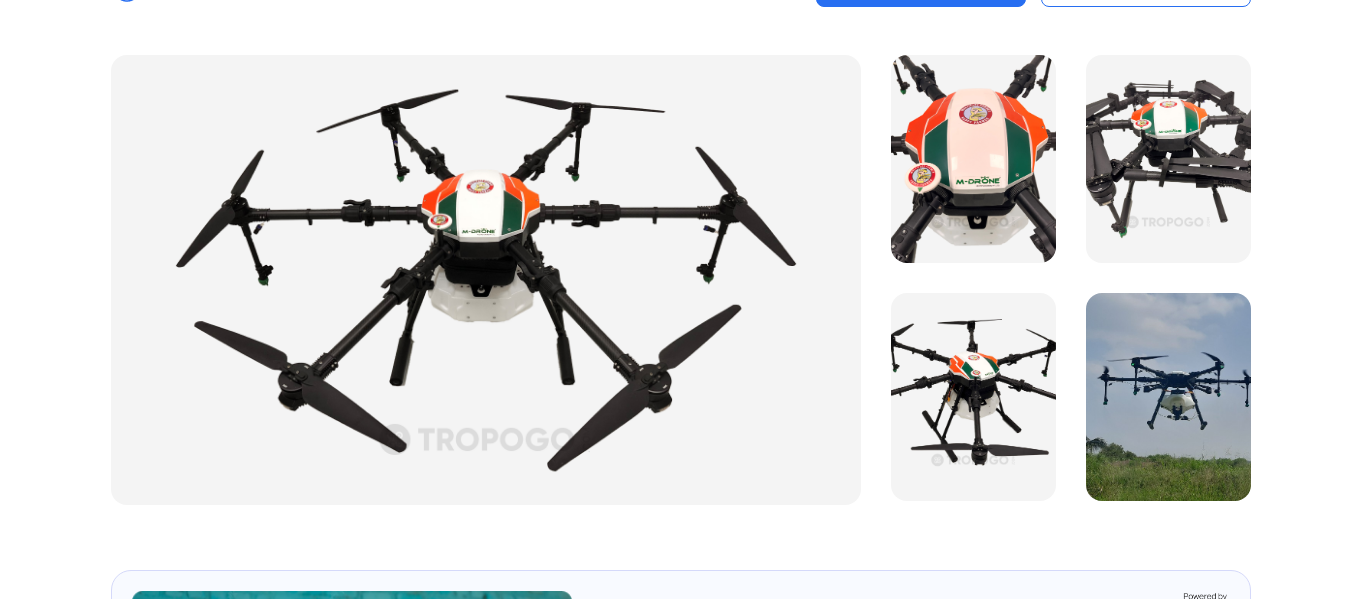 click at bounding box center [486, 280] 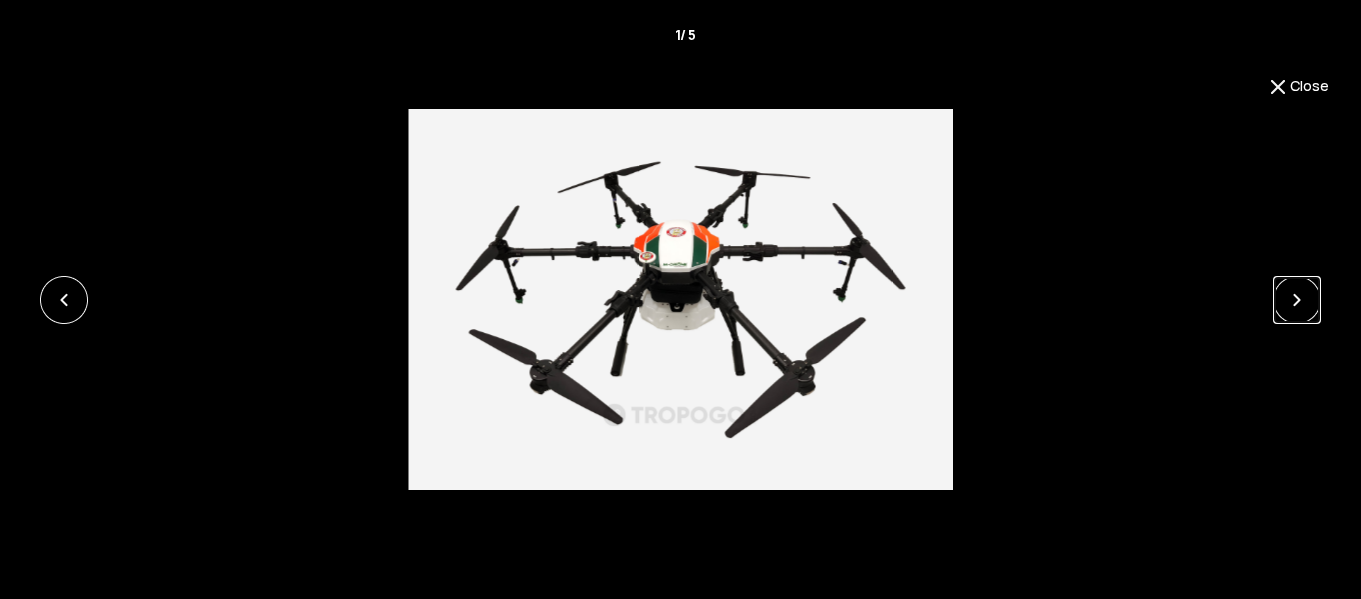 click 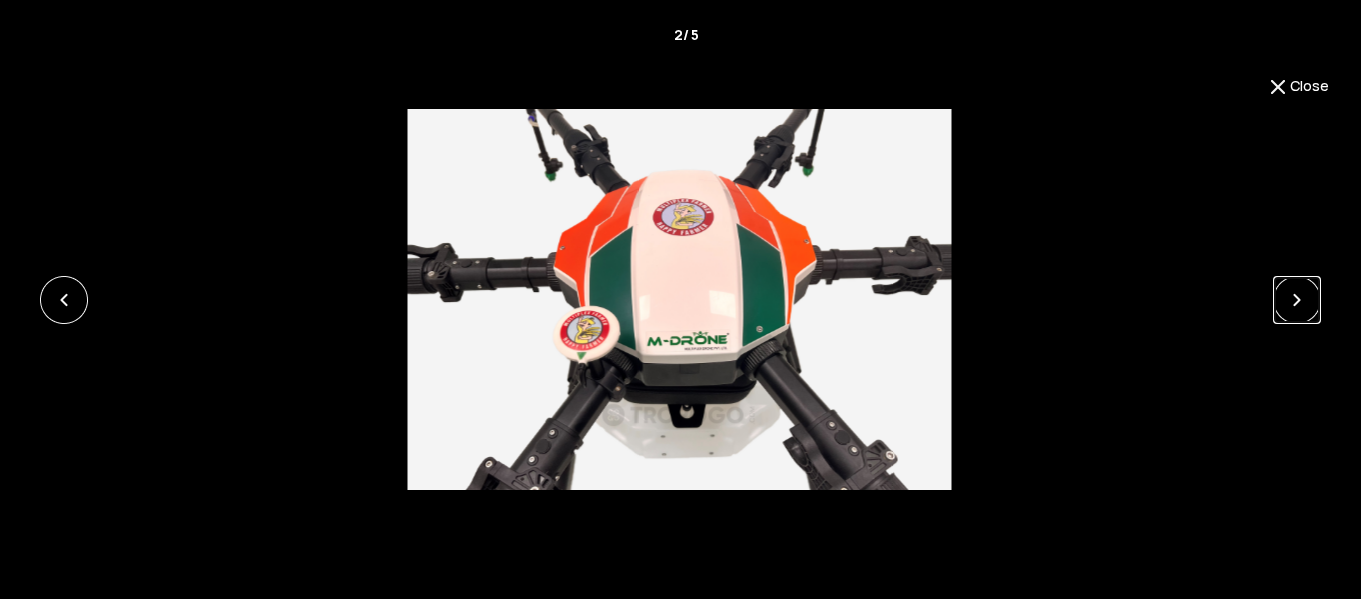click 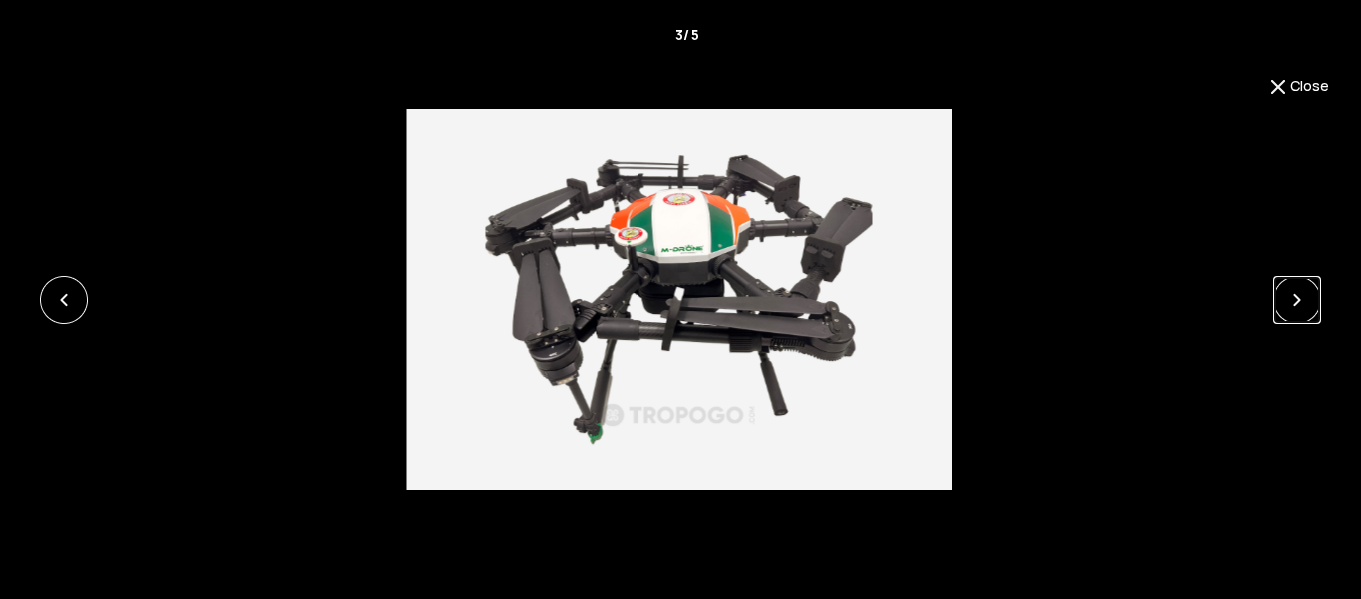 click 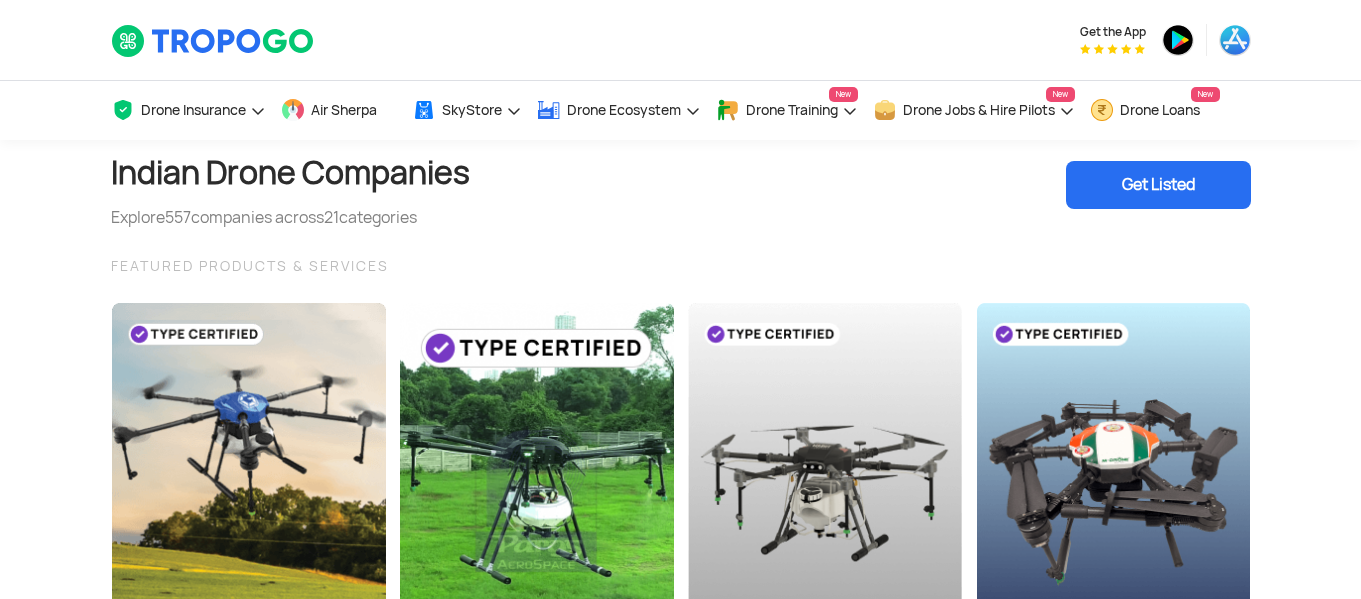scroll, scrollTop: 472, scrollLeft: 0, axis: vertical 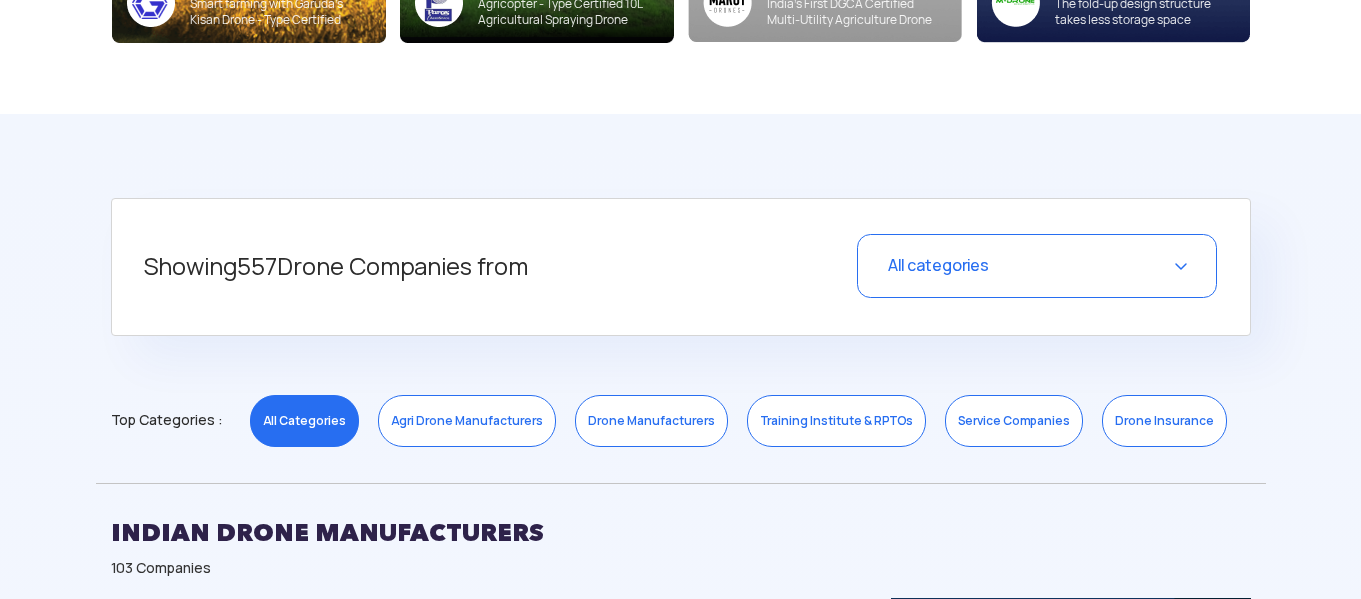 click on "All categories" at bounding box center (1037, 266) 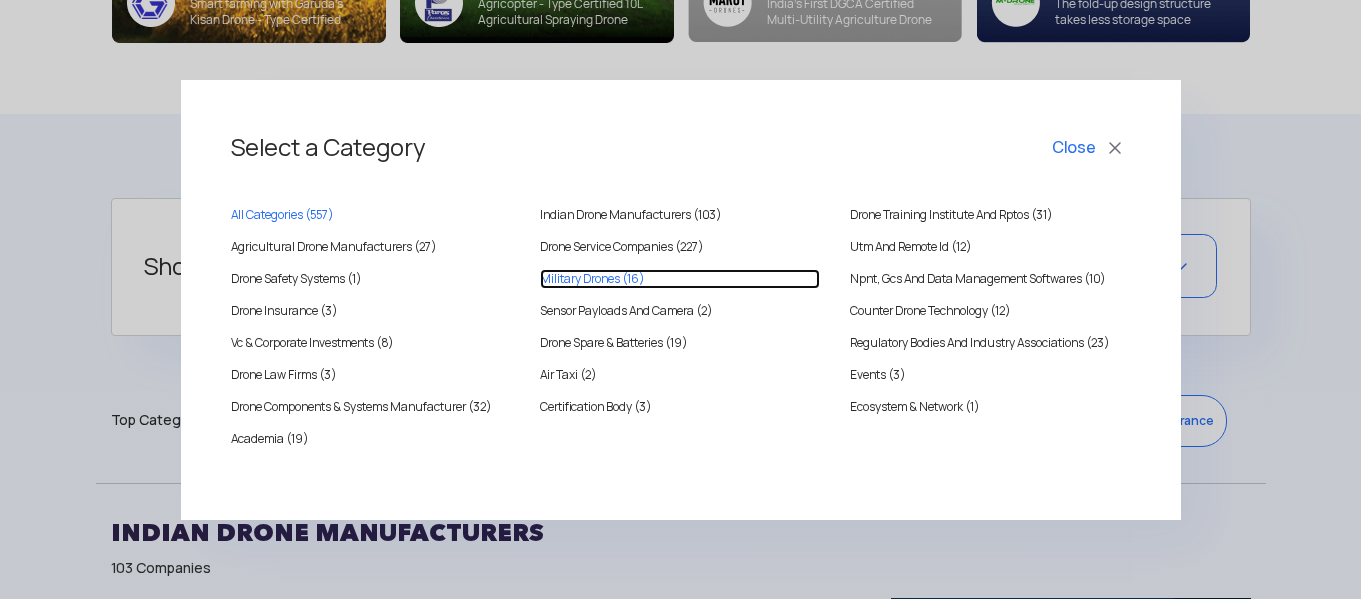 click on "Military Drones (16)" at bounding box center (680, 279) 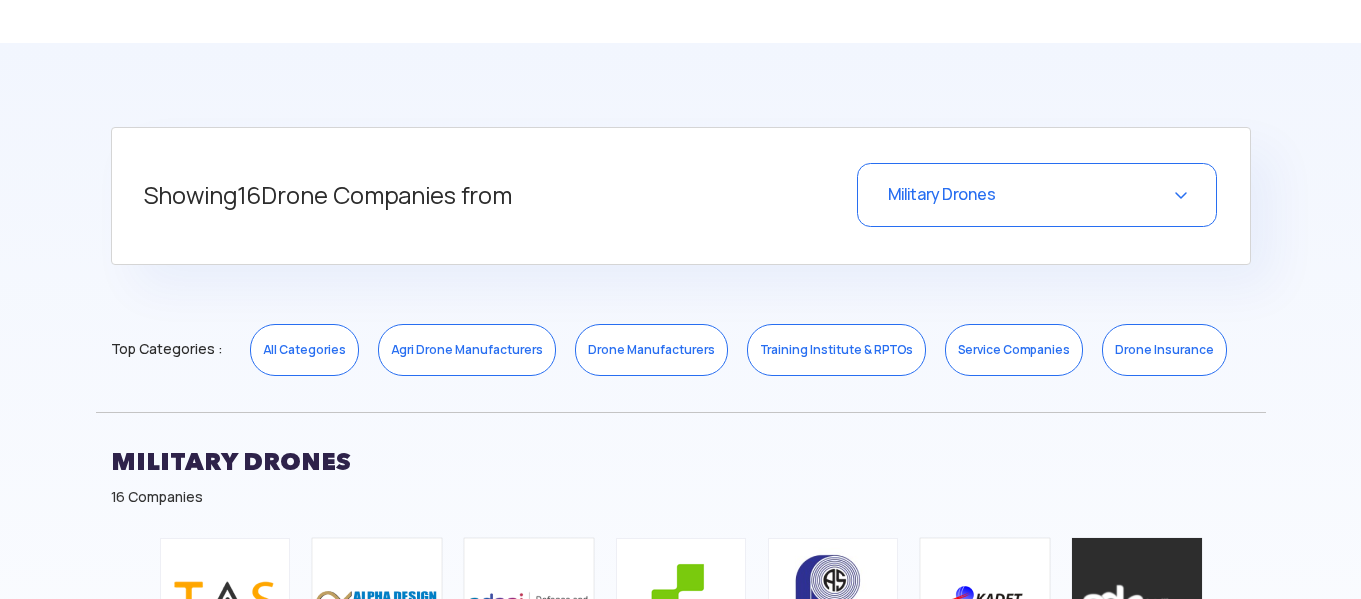 scroll, scrollTop: 725, scrollLeft: 0, axis: vertical 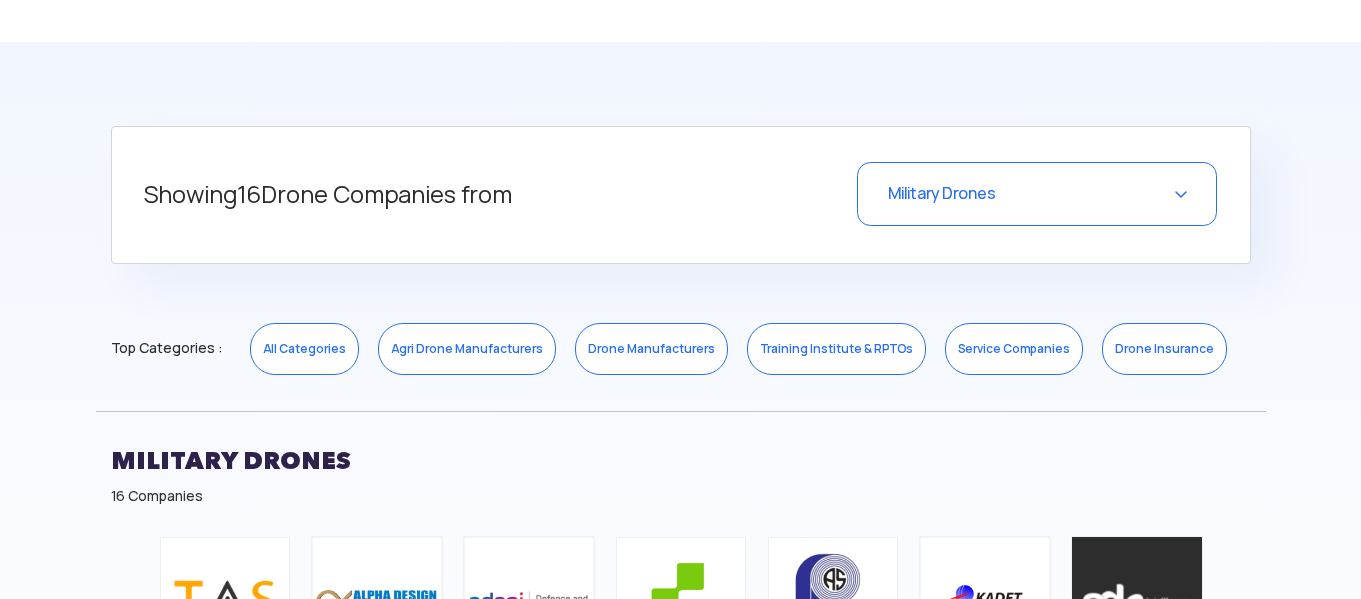 click on "Military Drones" at bounding box center (1037, 194) 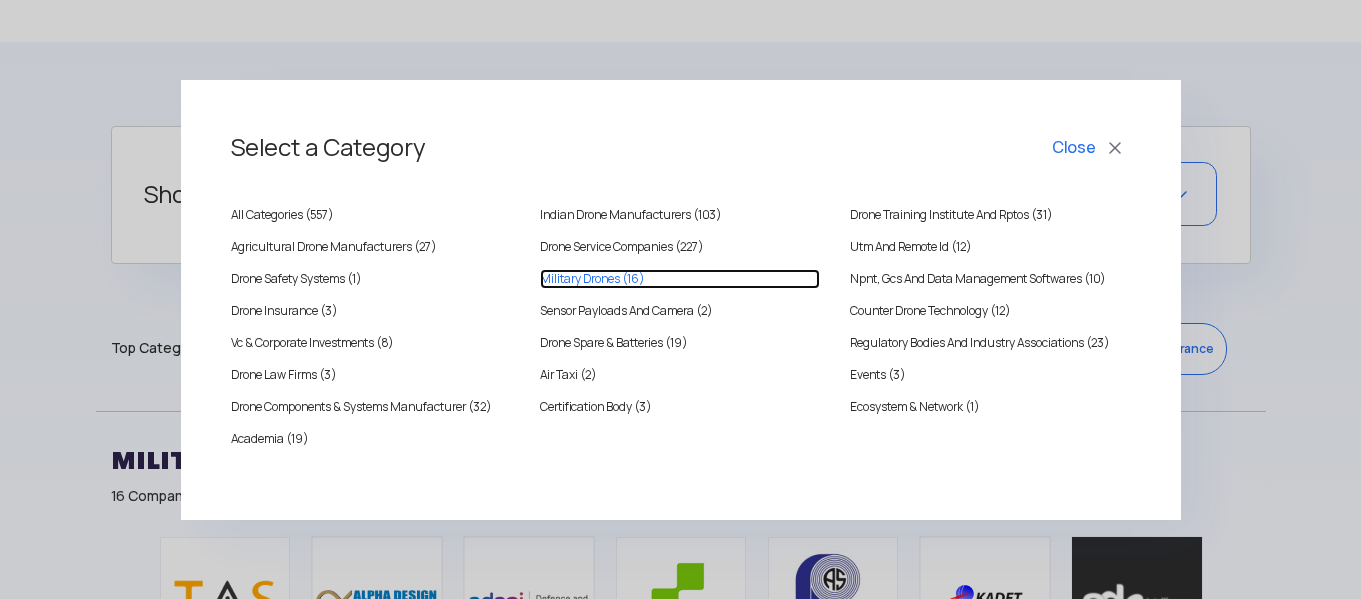 click on "Military Drones (16)" at bounding box center [680, 279] 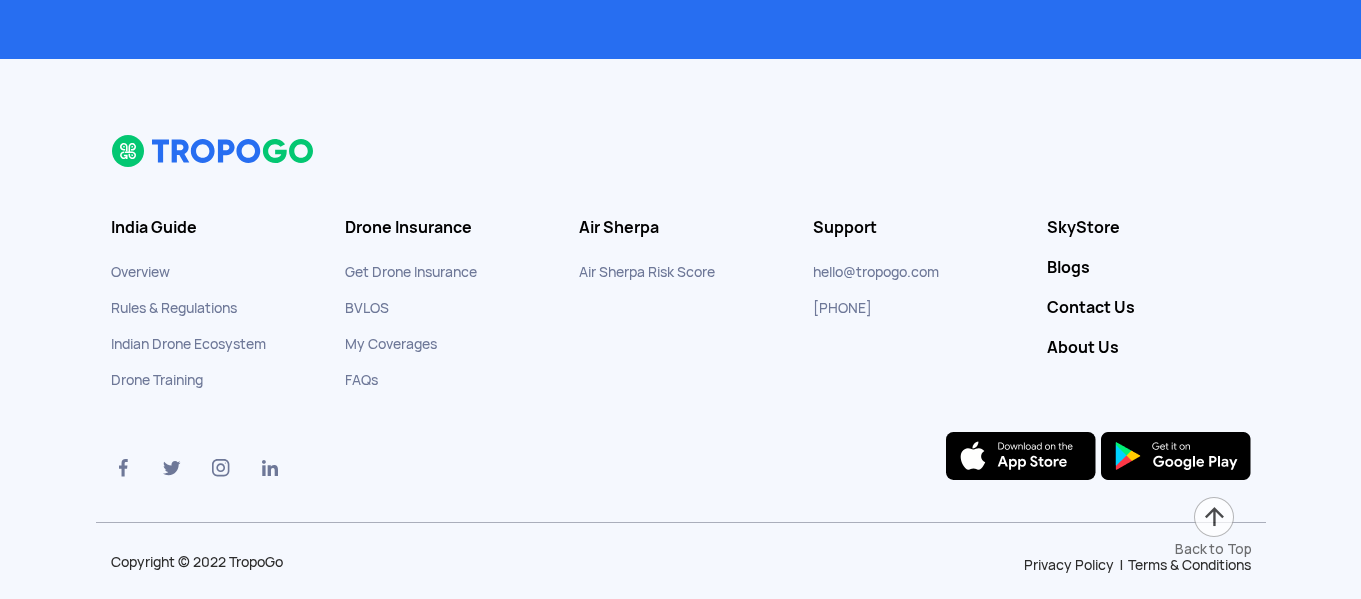 scroll, scrollTop: 3975, scrollLeft: 0, axis: vertical 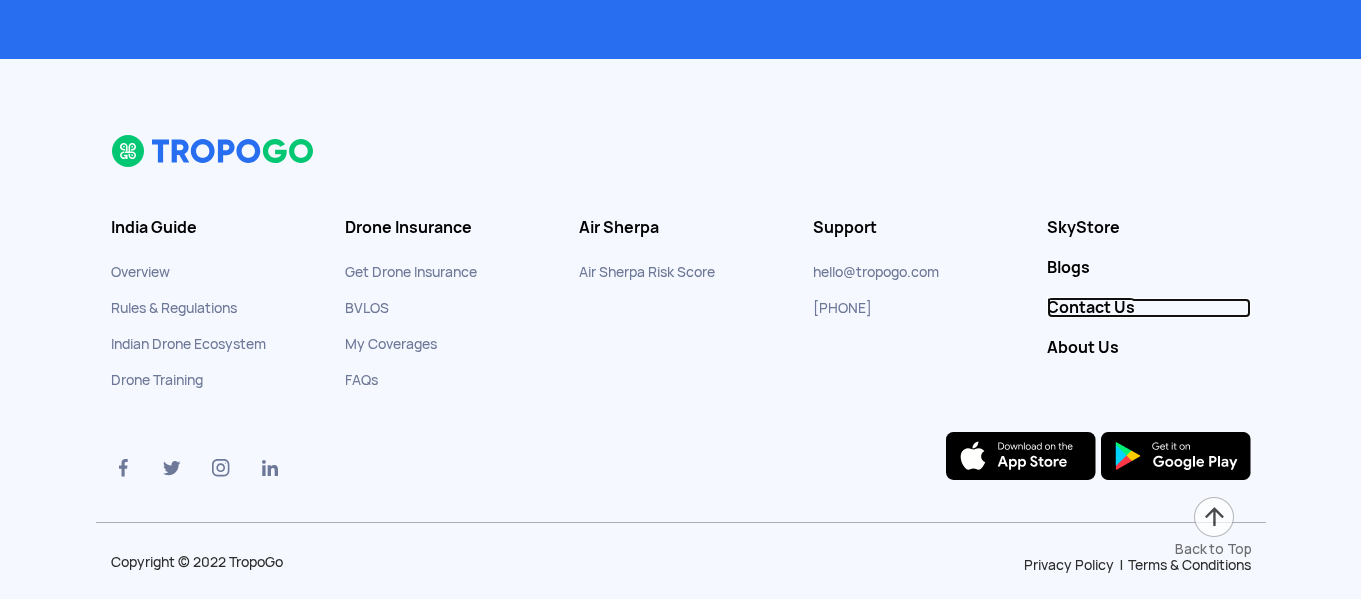 click on "Contact Us" at bounding box center (1149, 308) 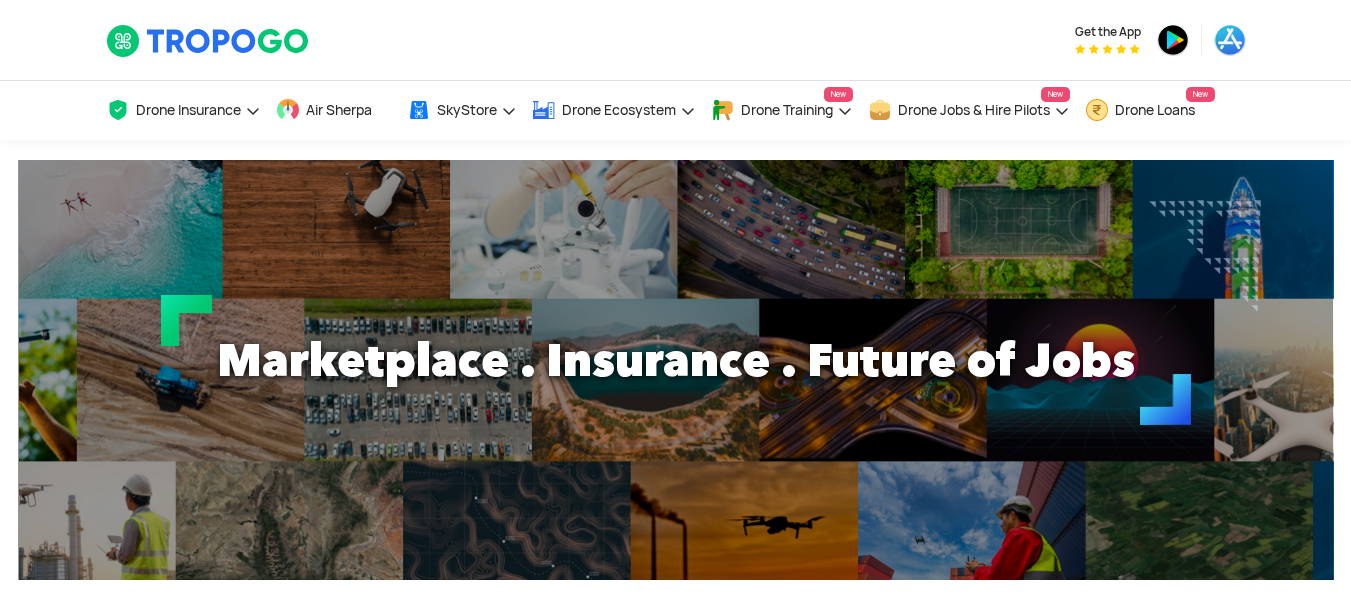 scroll, scrollTop: 0, scrollLeft: 0, axis: both 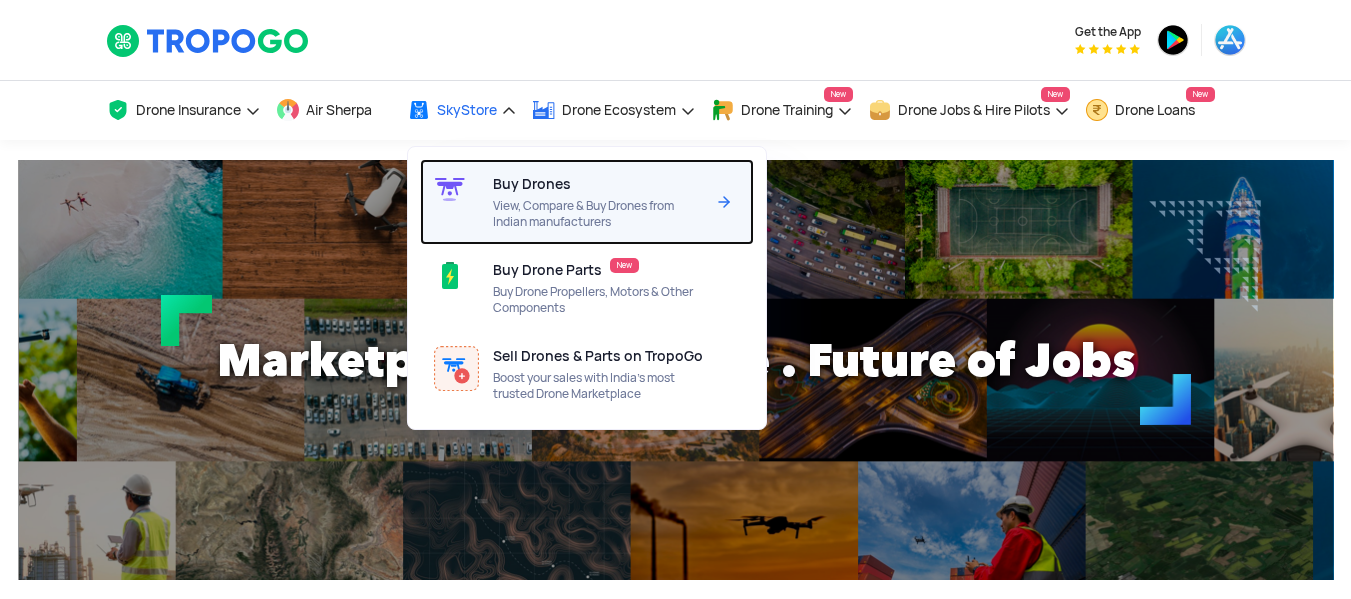 click on "View, Compare & Buy Drones from Indian manufacturers" at bounding box center [598, 214] 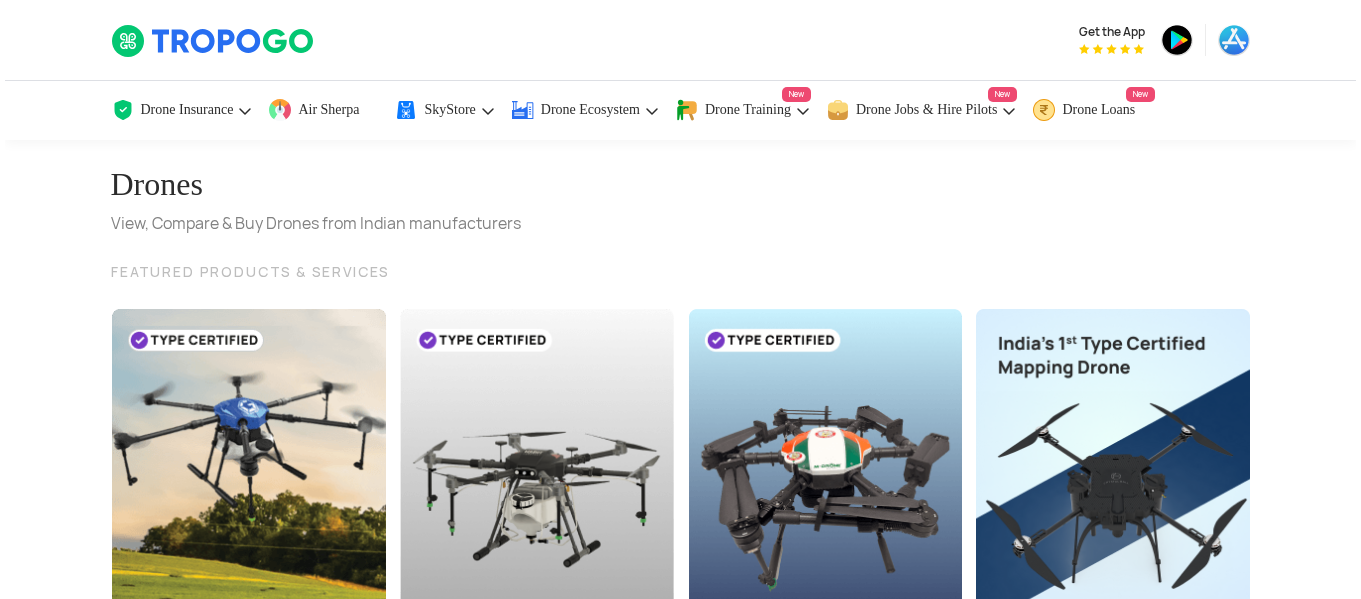 scroll, scrollTop: 0, scrollLeft: 0, axis: both 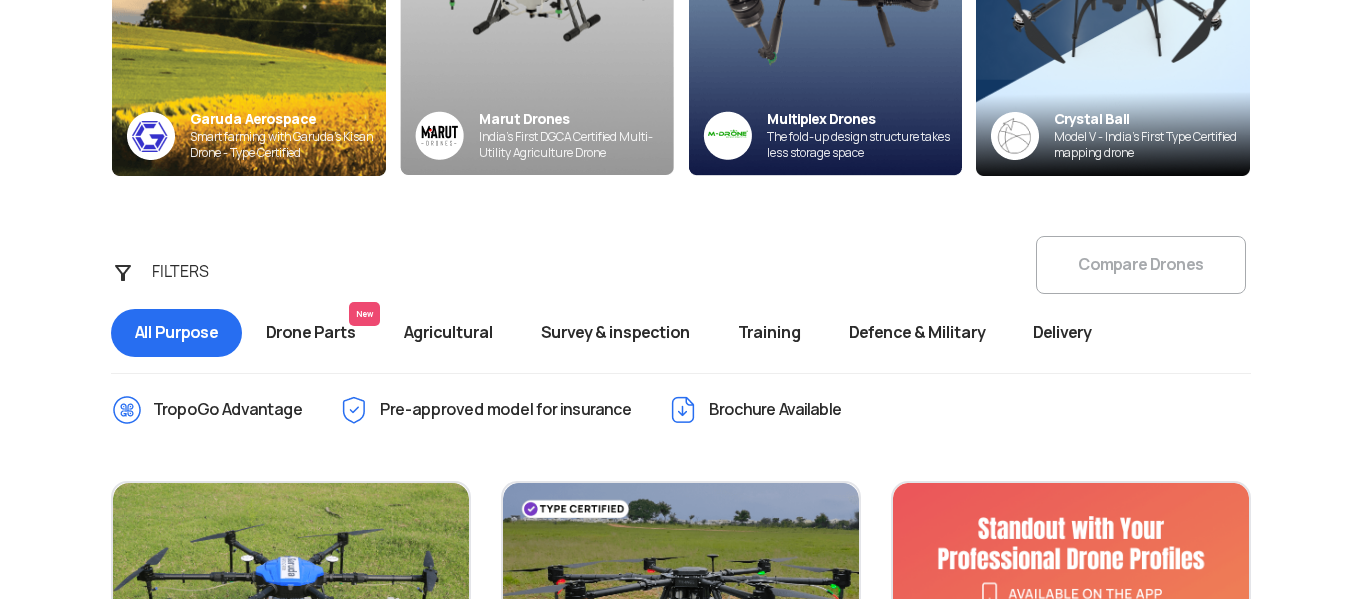 click on "Defence & Military" at bounding box center [917, 333] 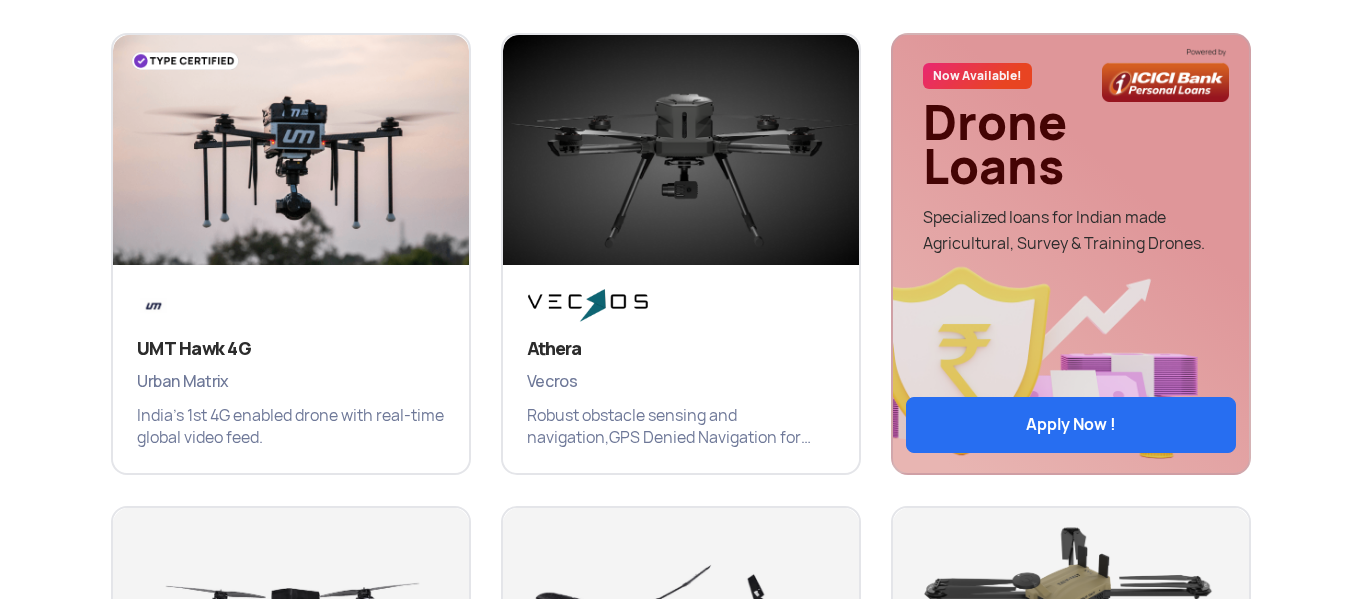 scroll, scrollTop: 981, scrollLeft: 0, axis: vertical 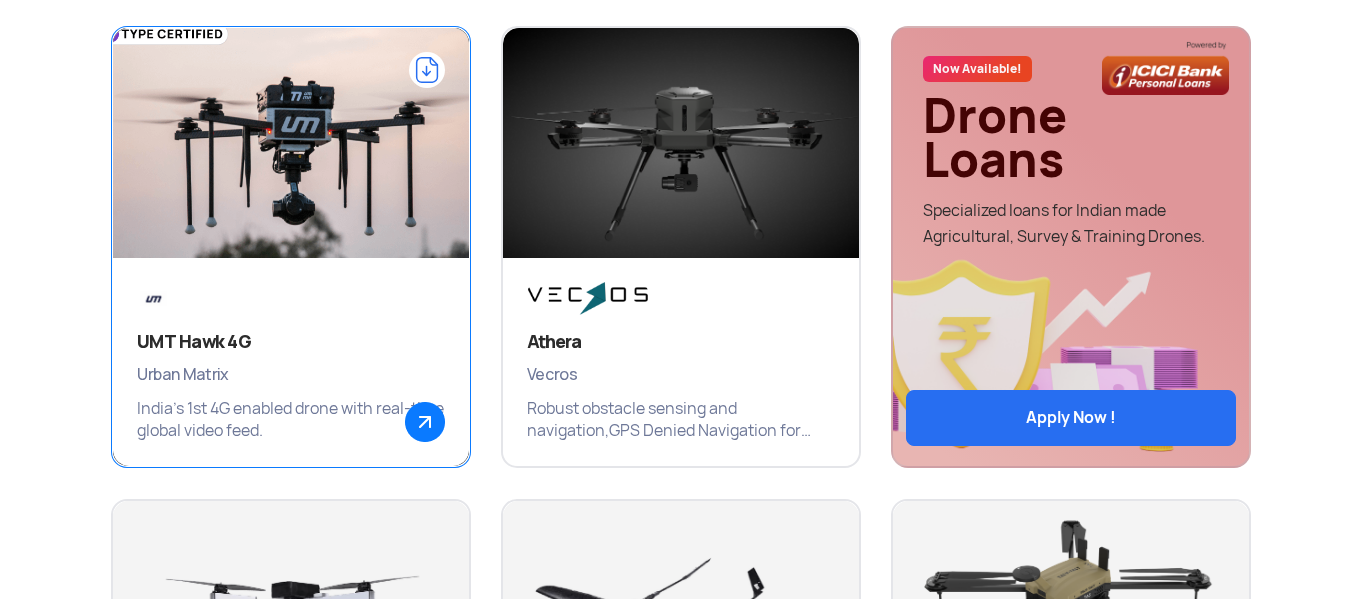 click at bounding box center [290, 153] 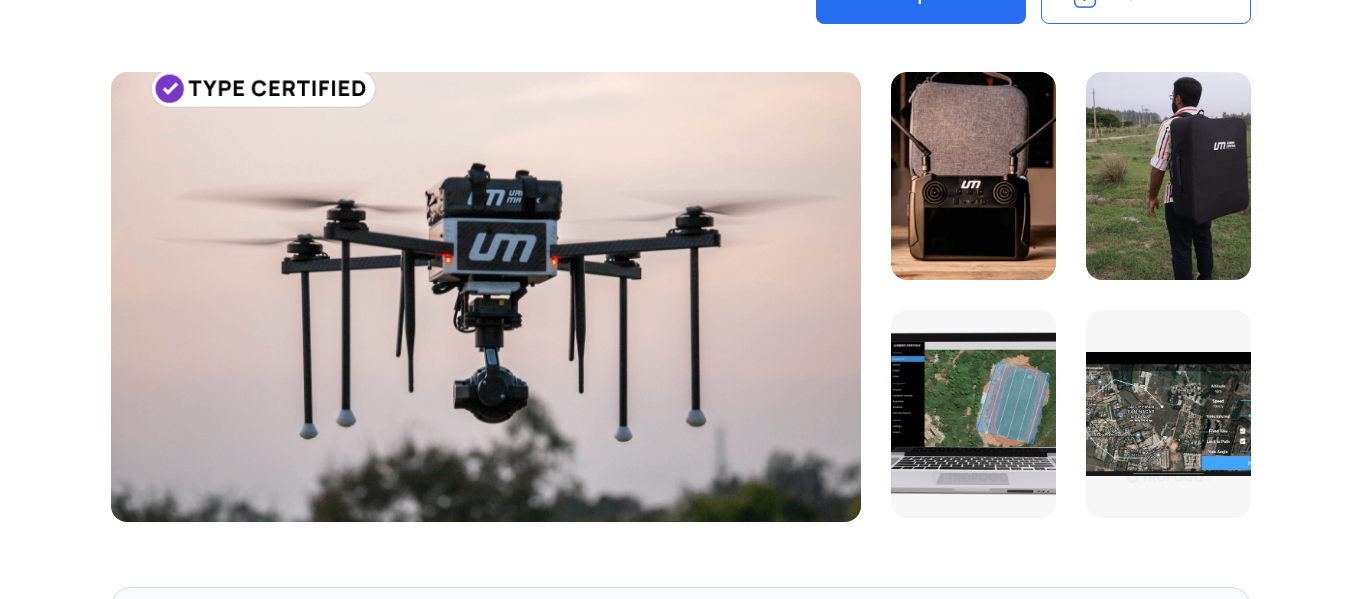scroll, scrollTop: 635, scrollLeft: 0, axis: vertical 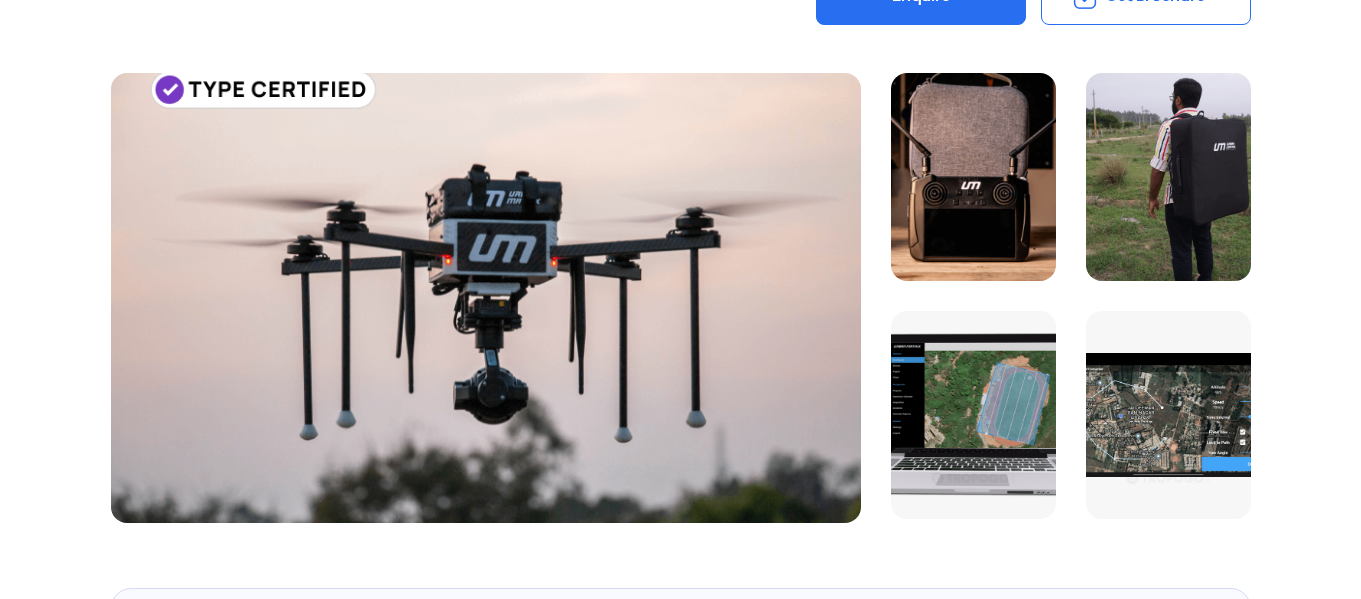 click at bounding box center (486, 298) 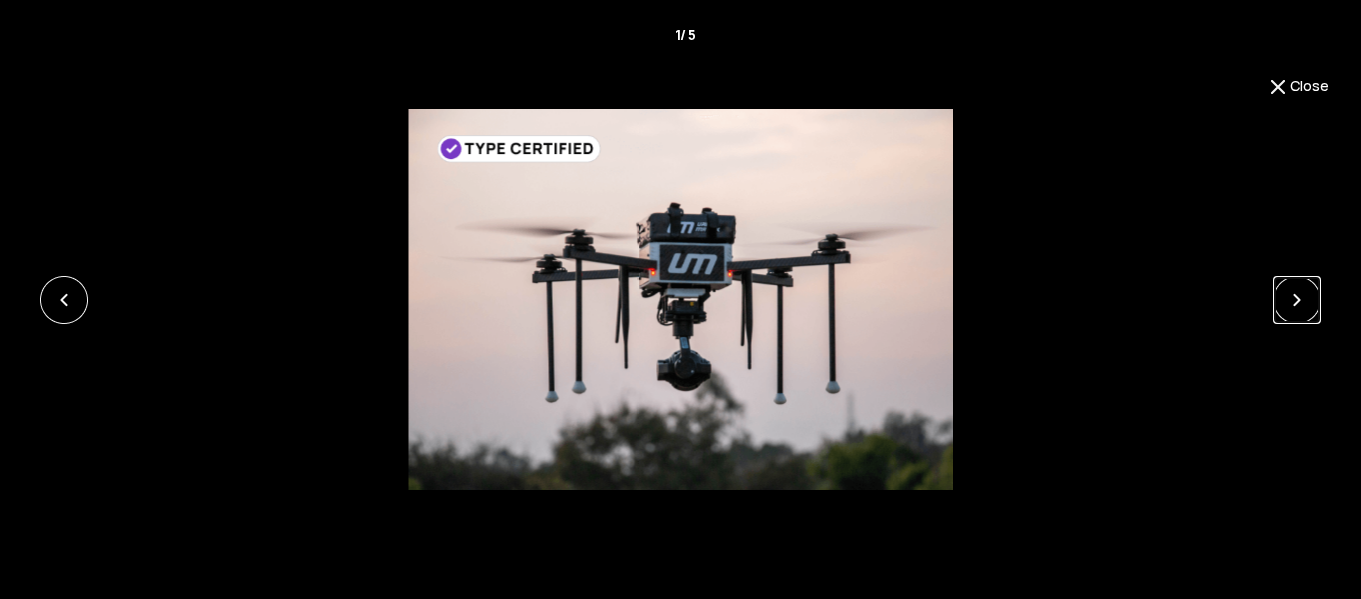 click 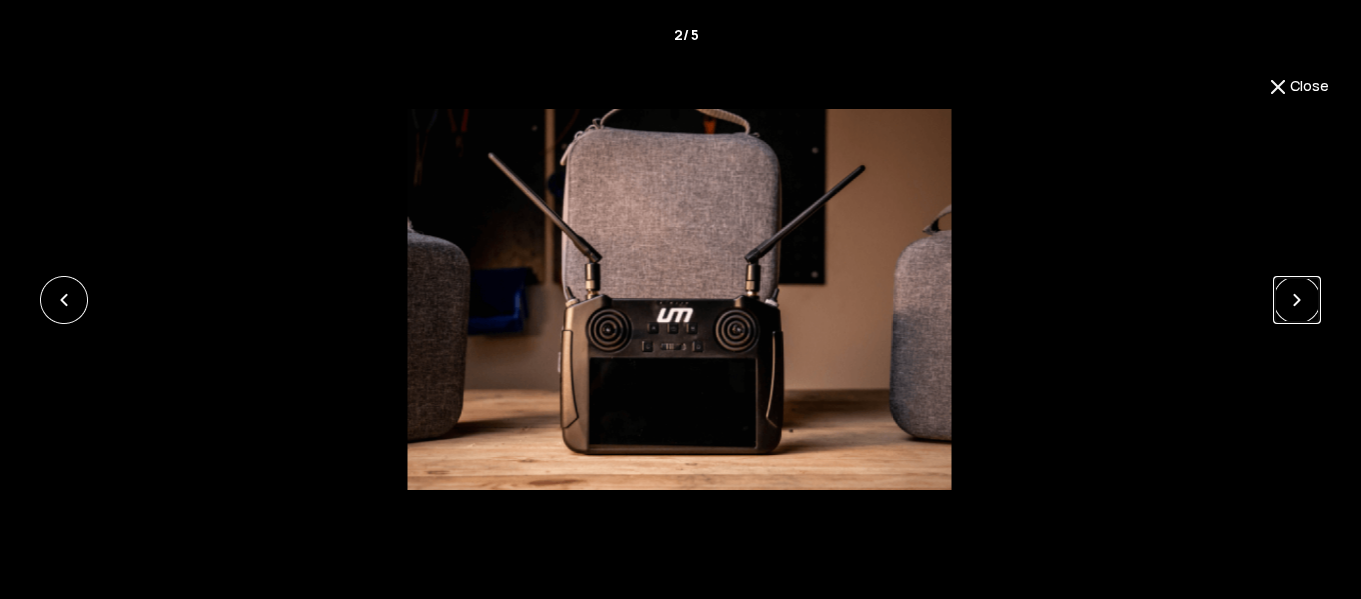 click 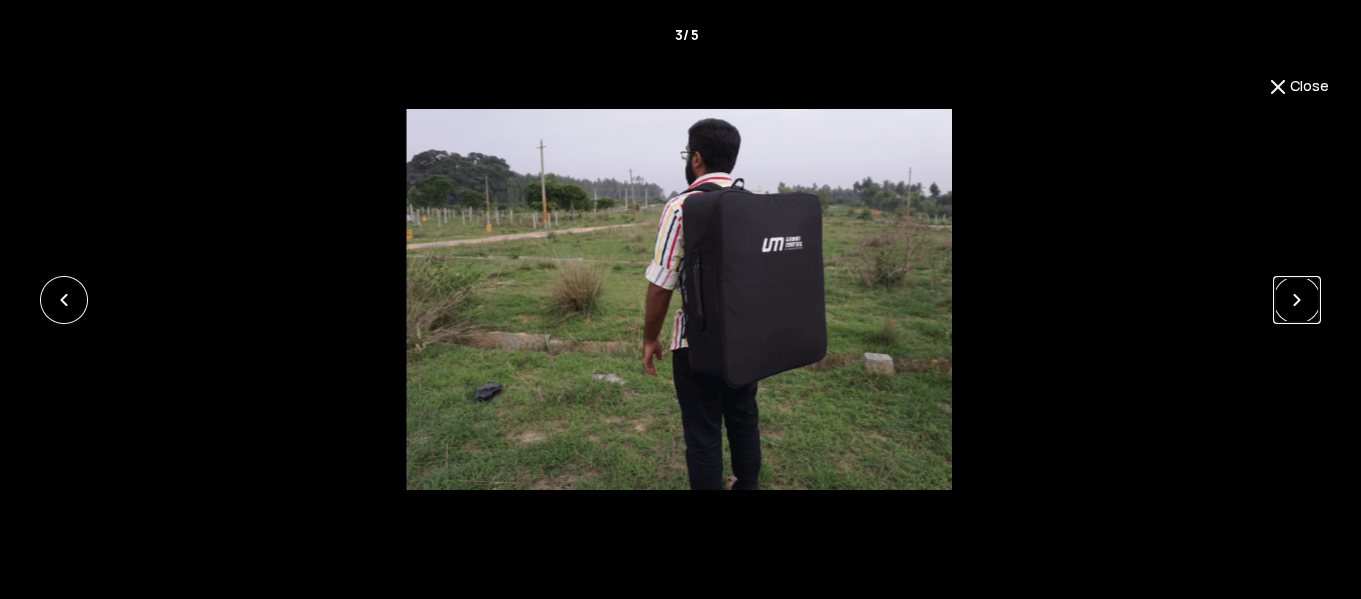 click 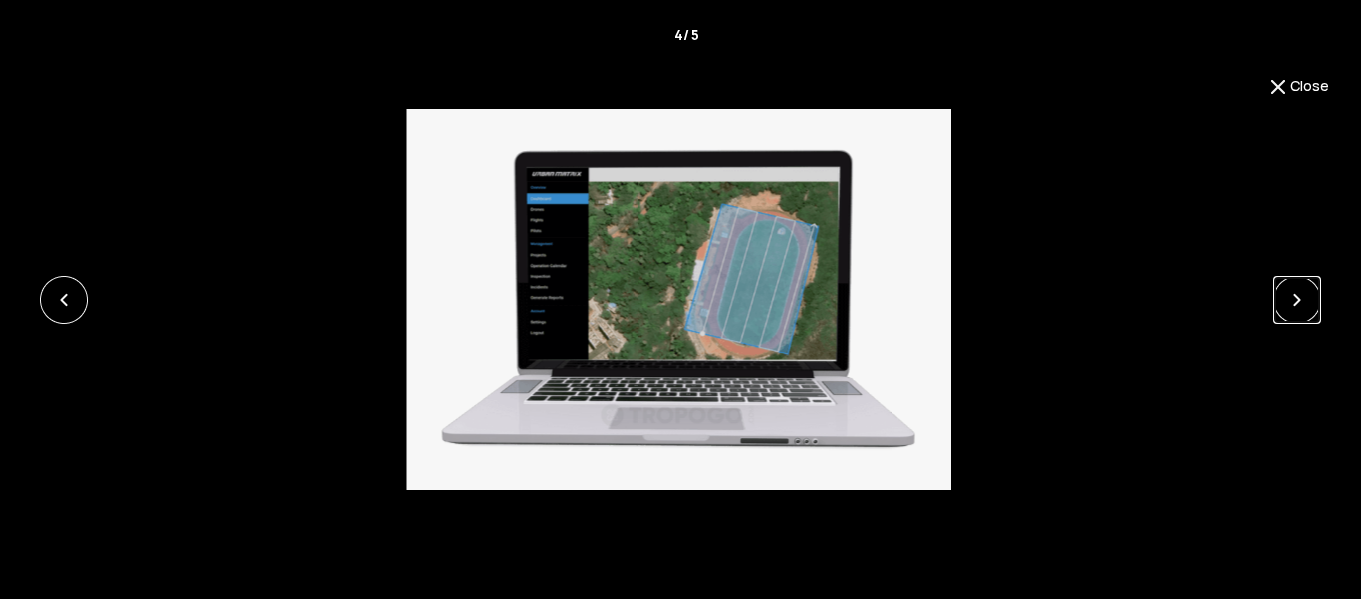 click 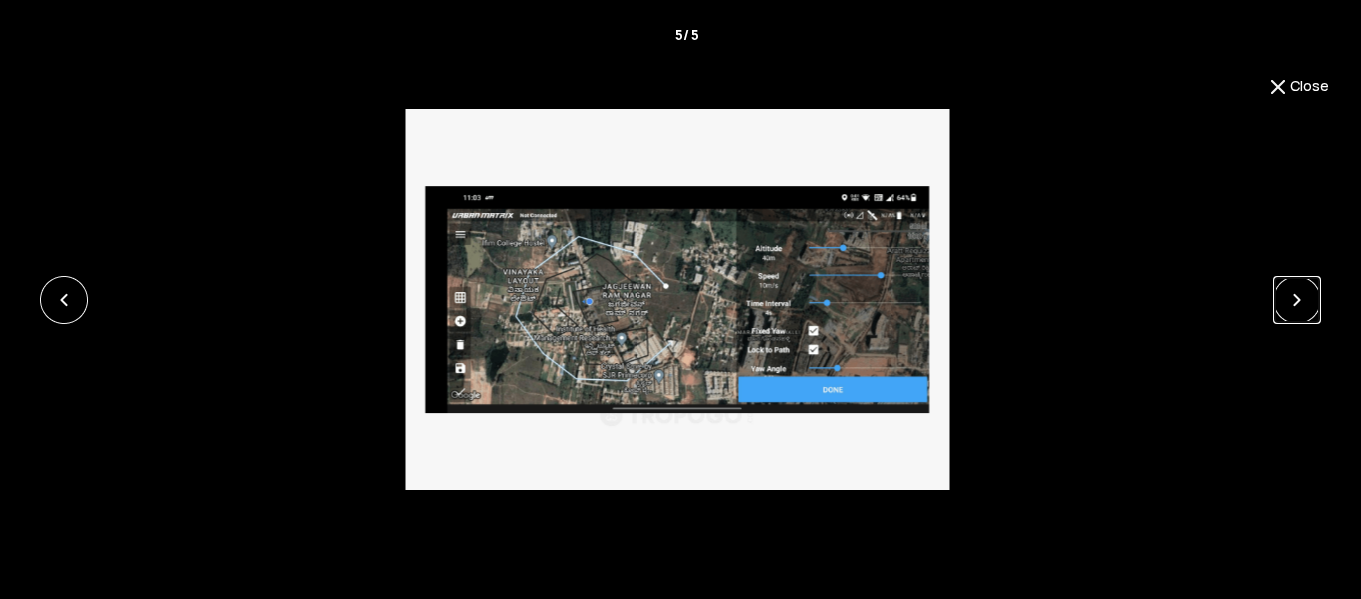 click 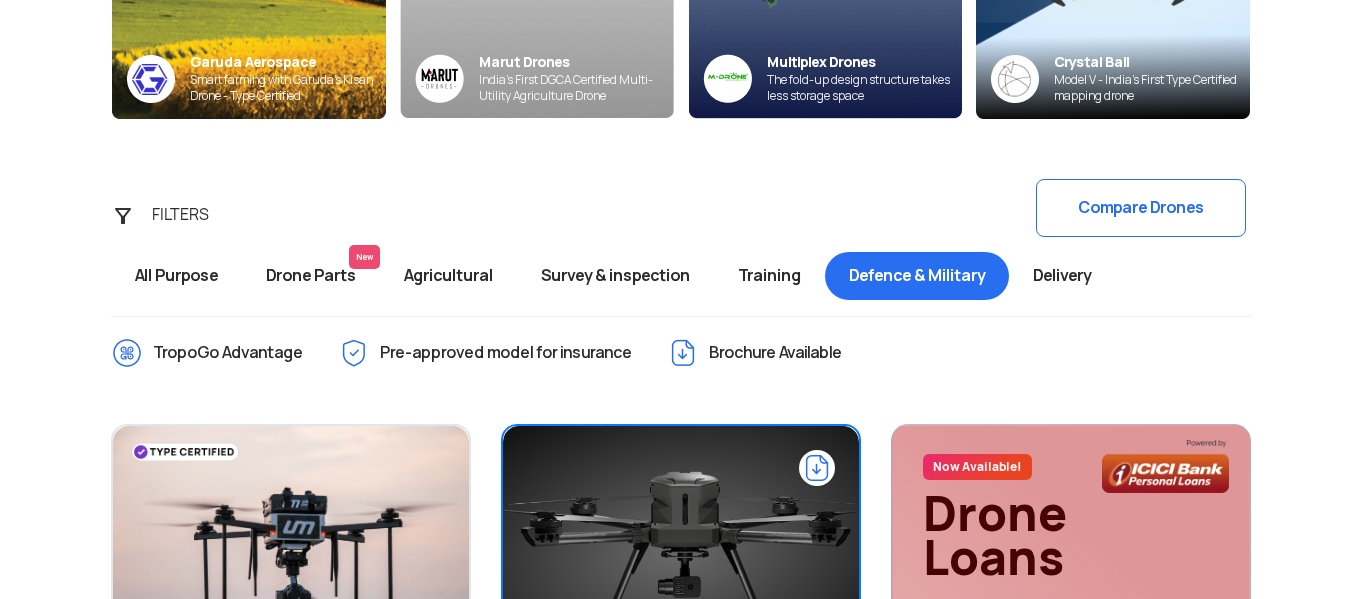scroll, scrollTop: 584, scrollLeft: 0, axis: vertical 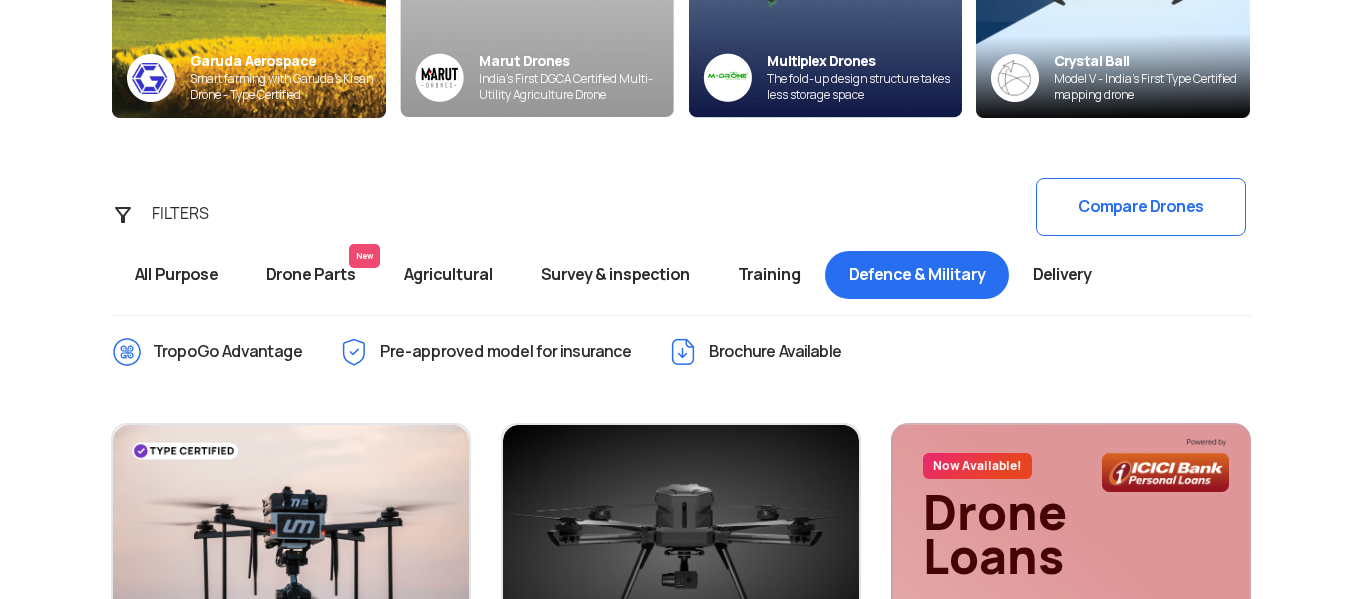 click on "All Purpose" at bounding box center (176, 275) 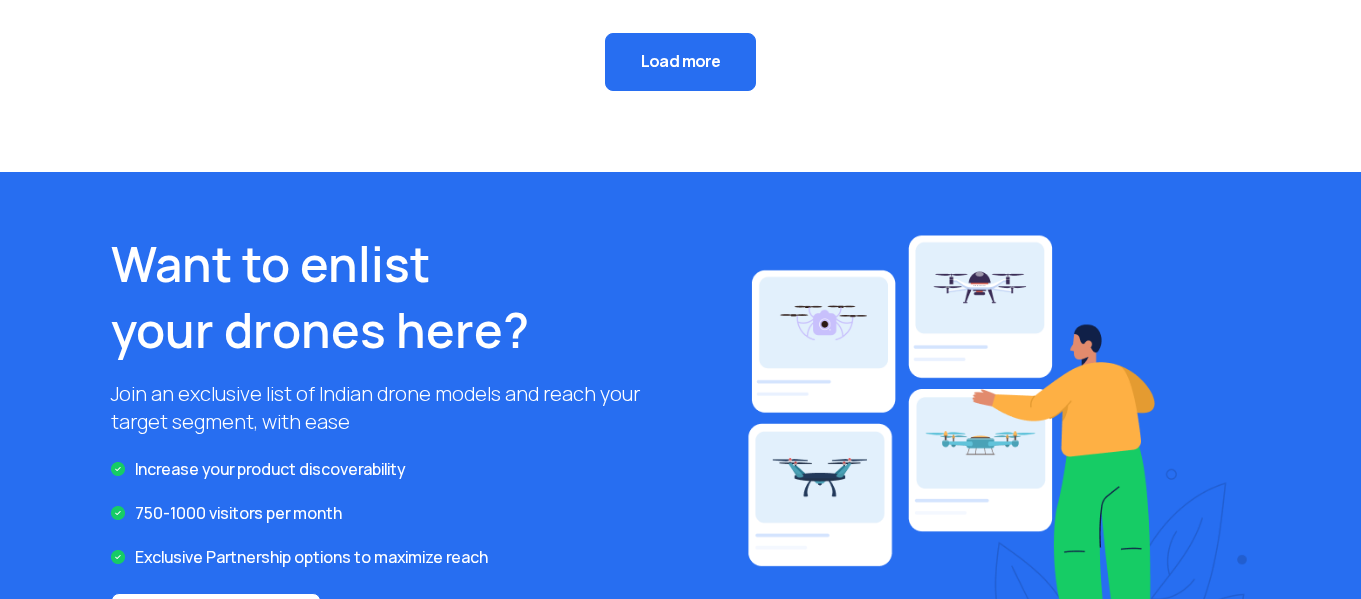 scroll, scrollTop: 1933, scrollLeft: 0, axis: vertical 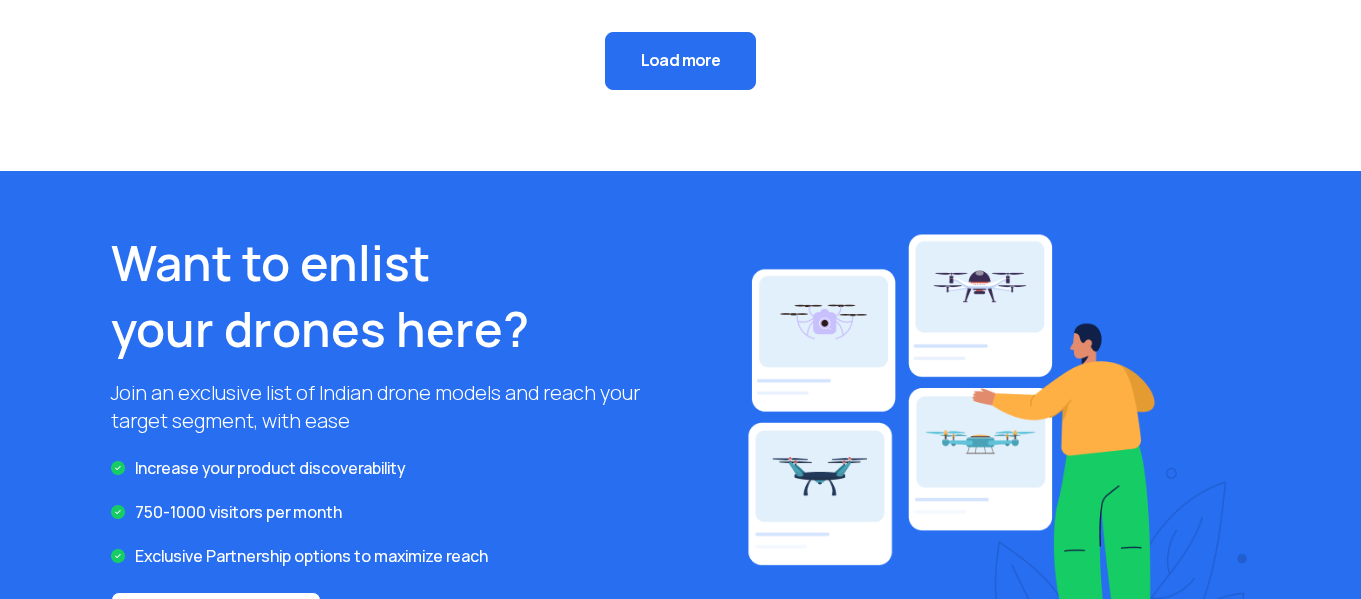 click on "Load more" 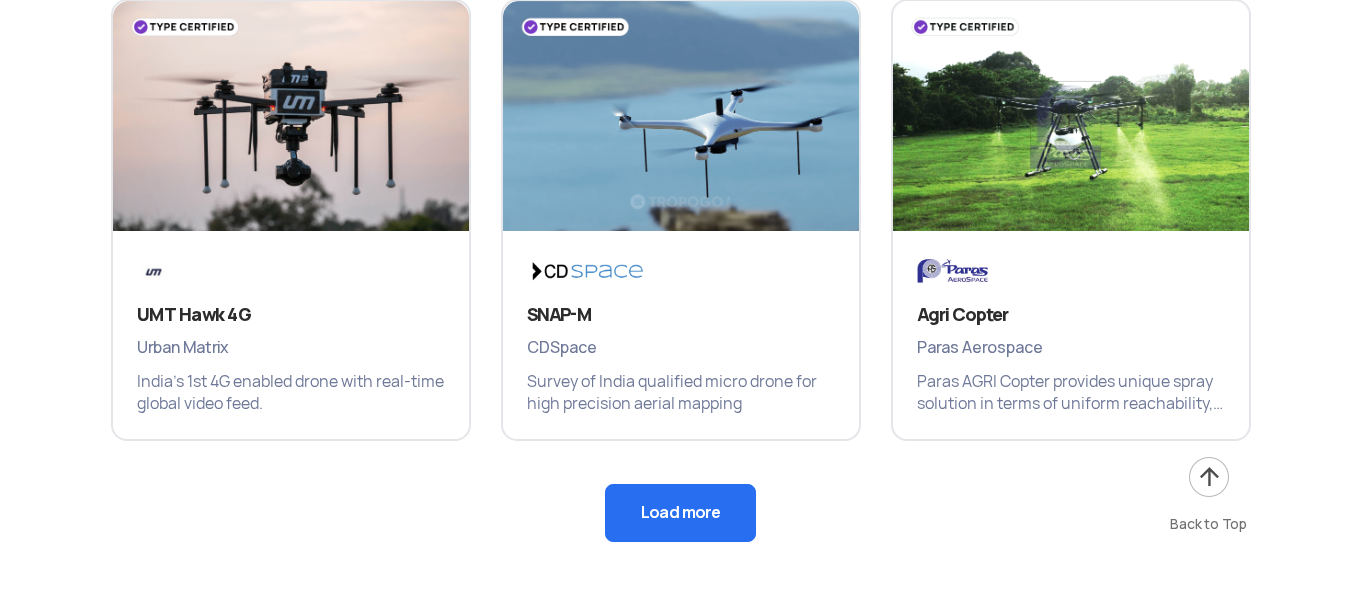 scroll, scrollTop: 2428, scrollLeft: 0, axis: vertical 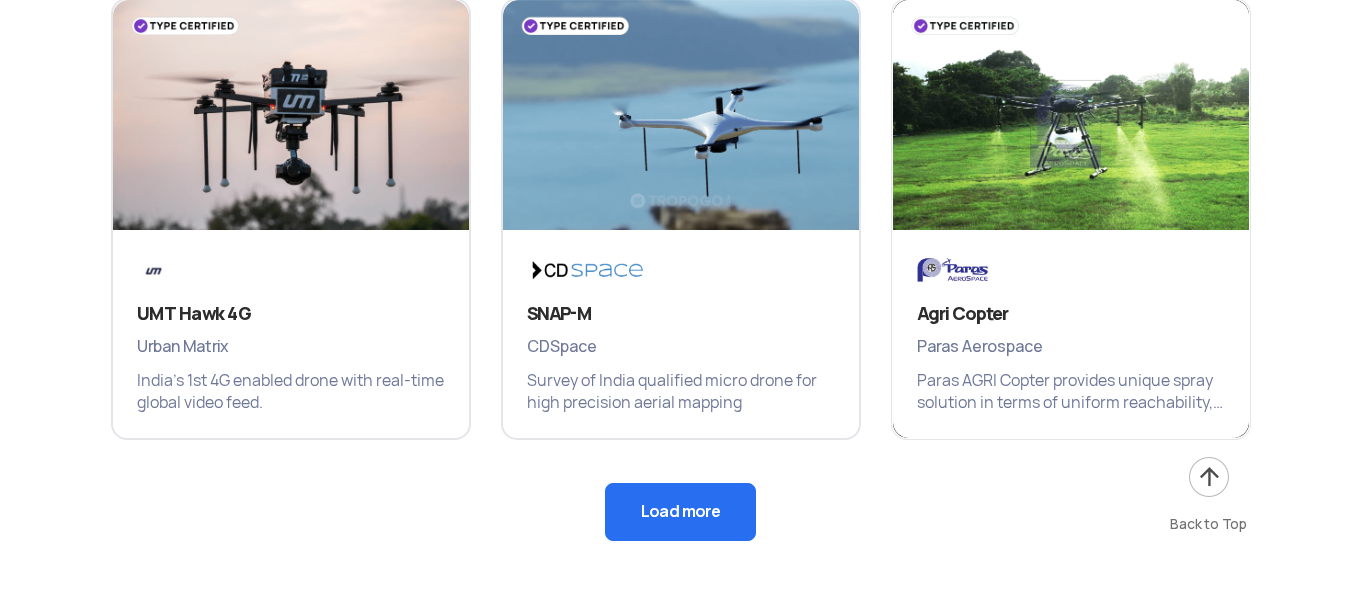 click on "Agri Copter Paras Aerospace Paras AGRI Copter provides unique spray solution in terms of uniform reachability, multiple terrain handling and can be used with a multitude of agricultural chemicals viz. pesticides, fungicides,  fertilizers, organic/ inorganic nutrients etc." at bounding box center (1071, 334) 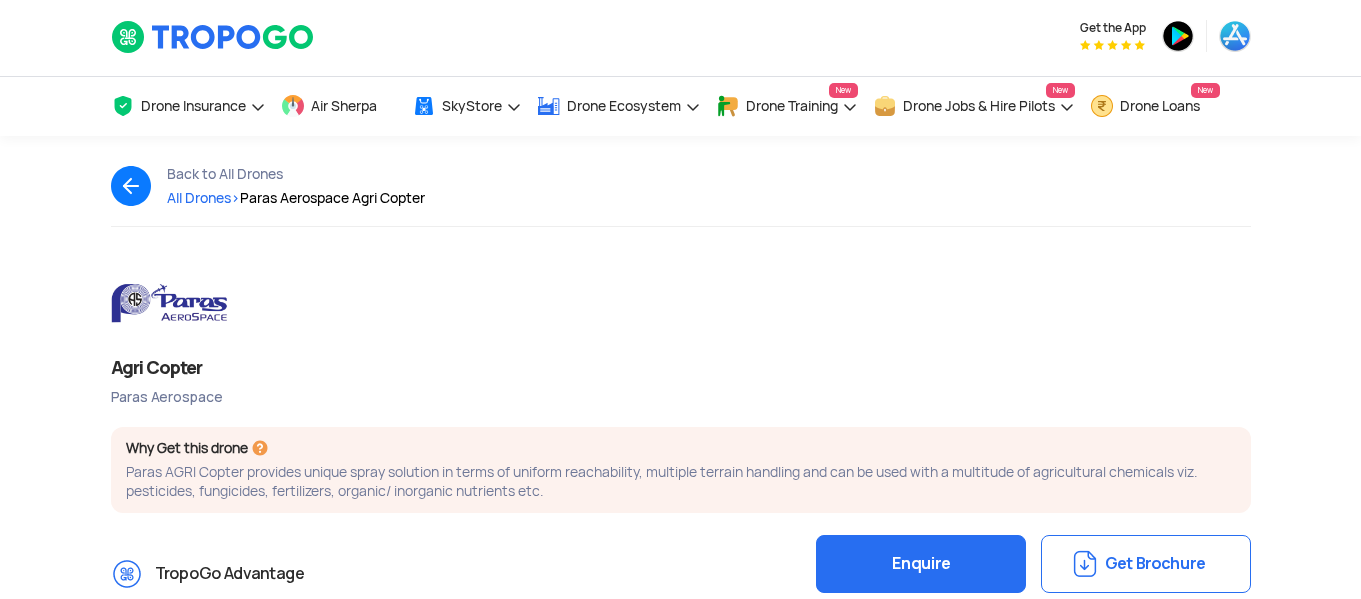 scroll, scrollTop: 0, scrollLeft: 0, axis: both 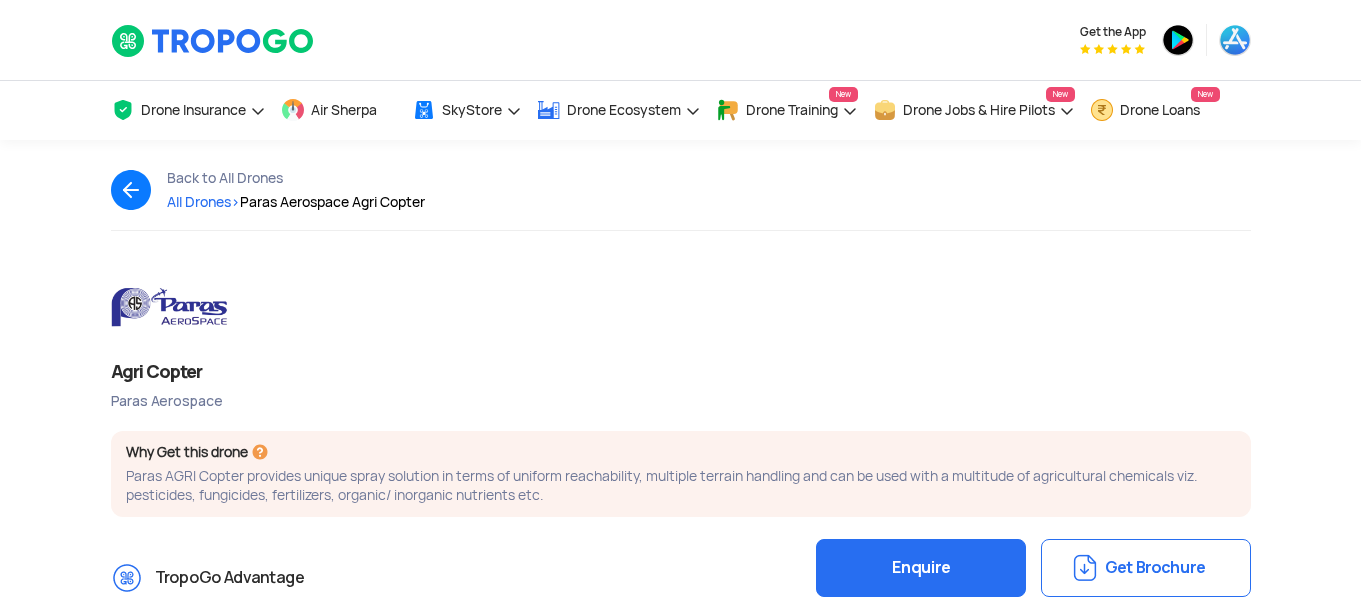 click on "Paras Aerospace Agri Copter  >" 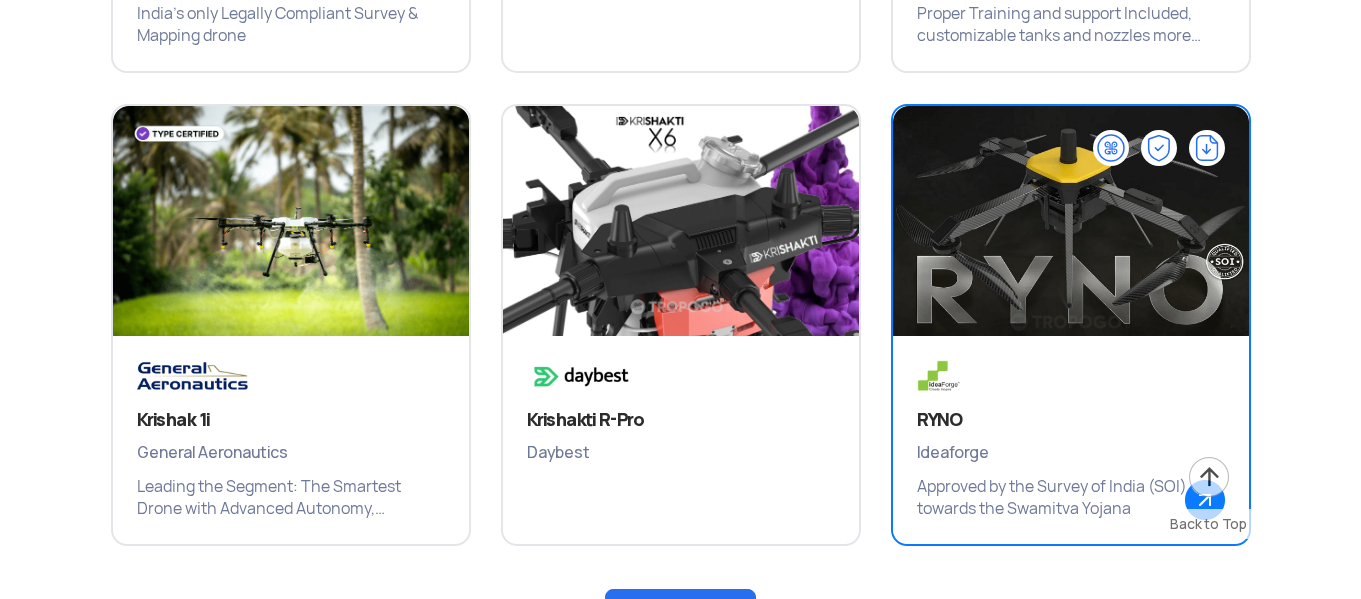 scroll, scrollTop: 3267, scrollLeft: 0, axis: vertical 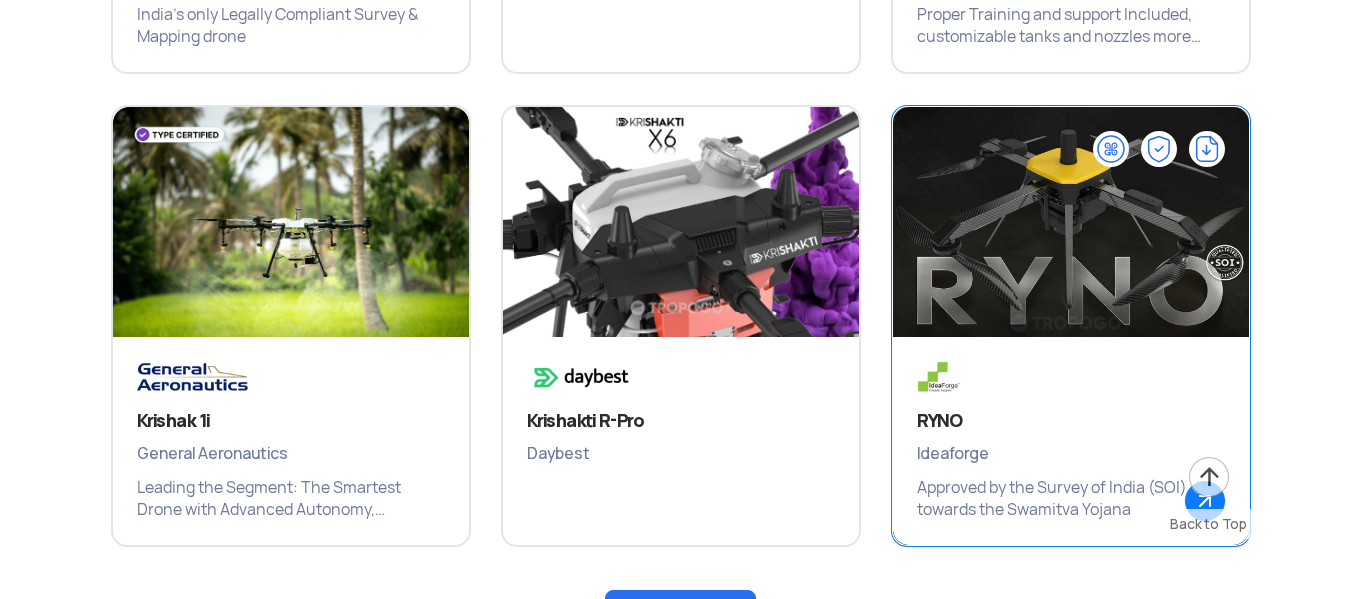 click at bounding box center [1070, 232] 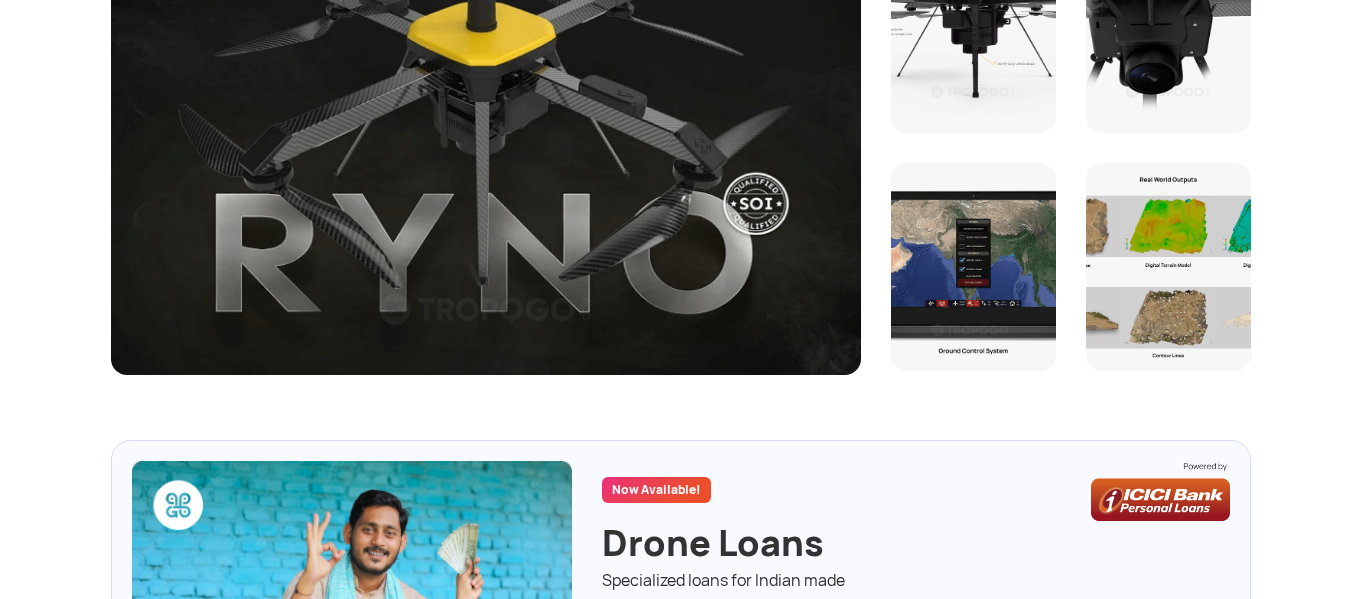 scroll, scrollTop: 702, scrollLeft: 0, axis: vertical 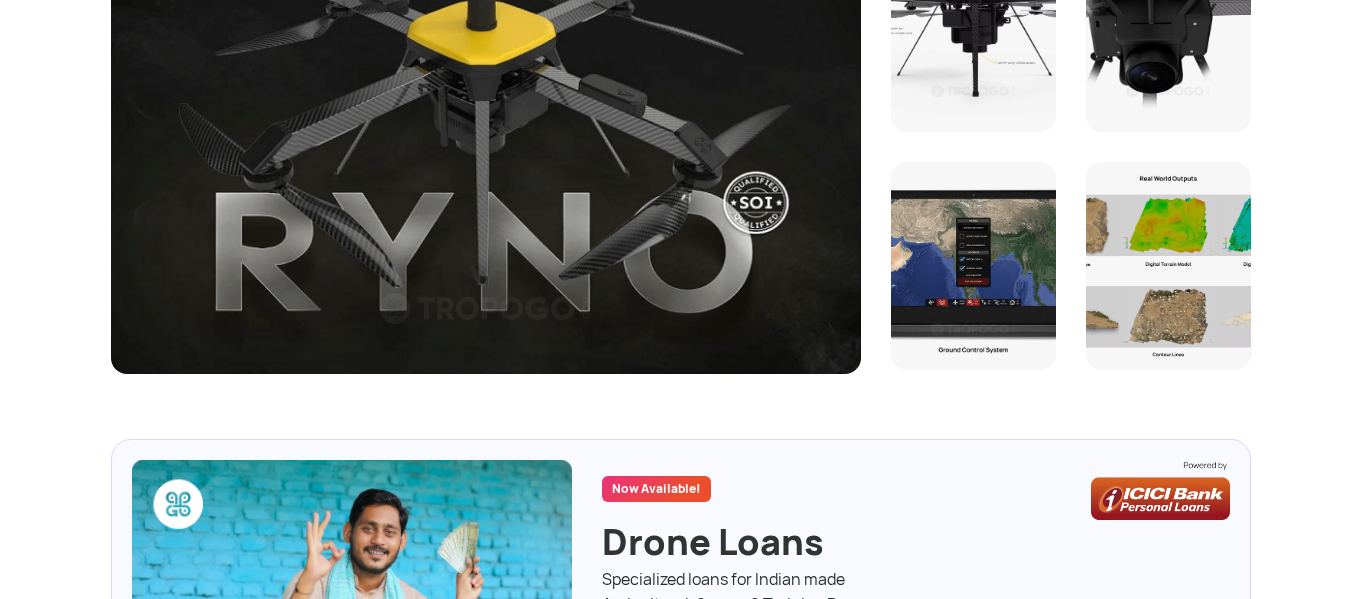 click at bounding box center (486, 149) 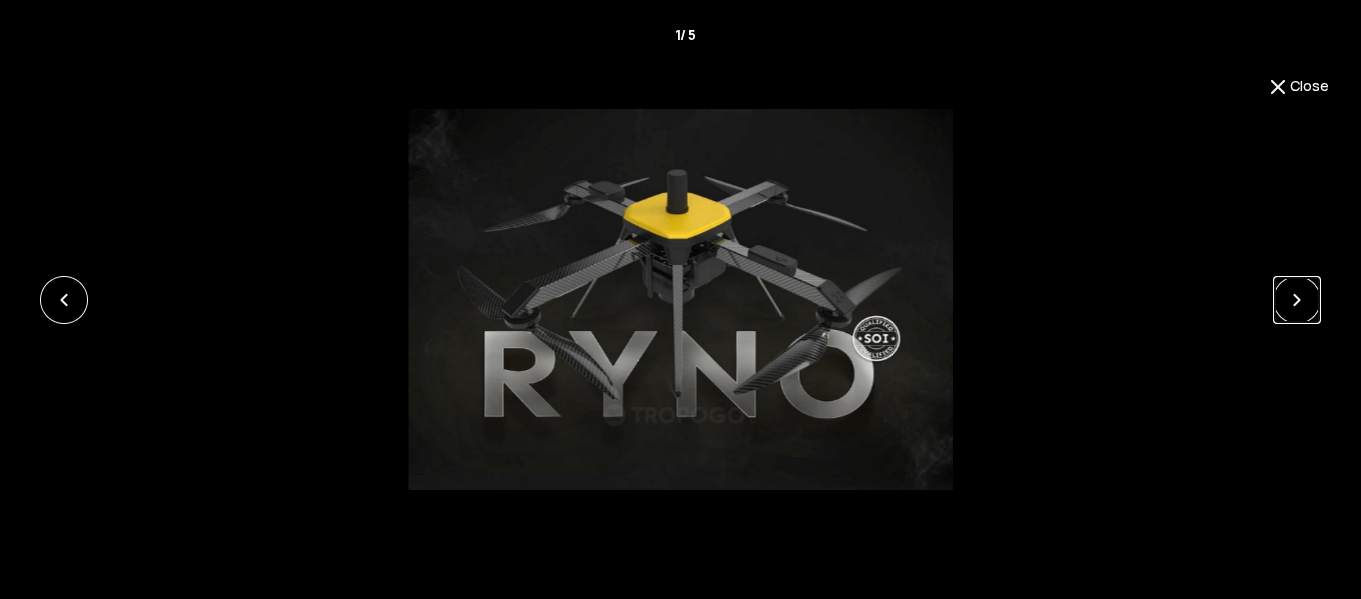 click 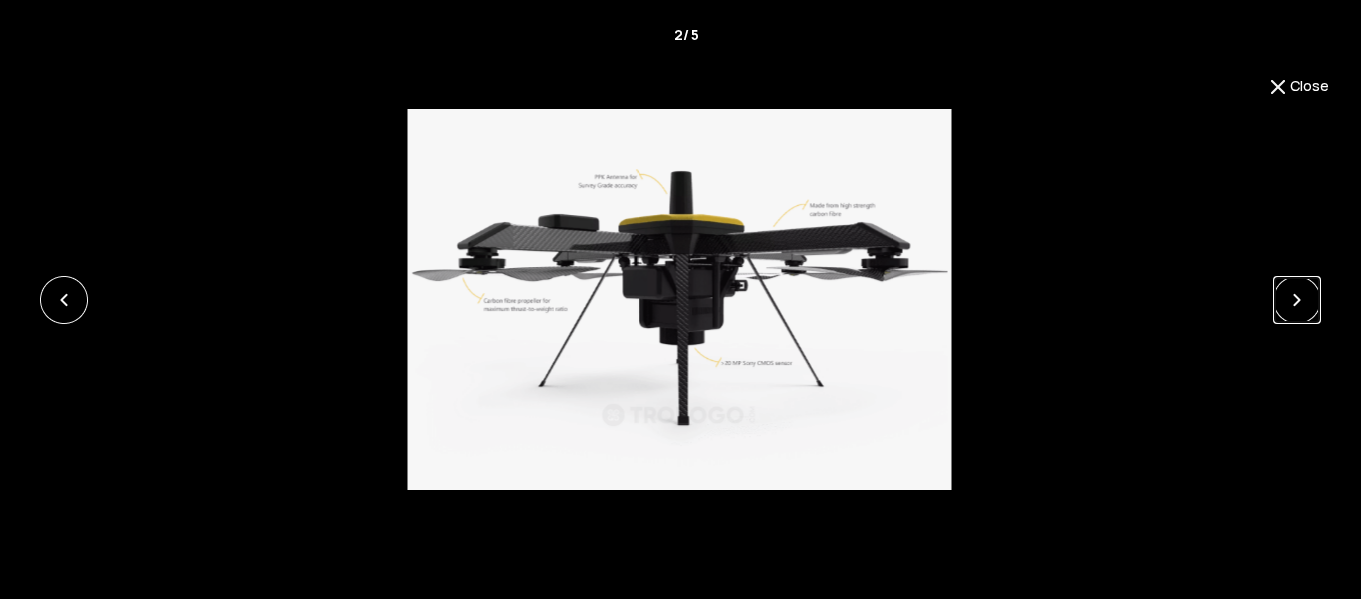 click 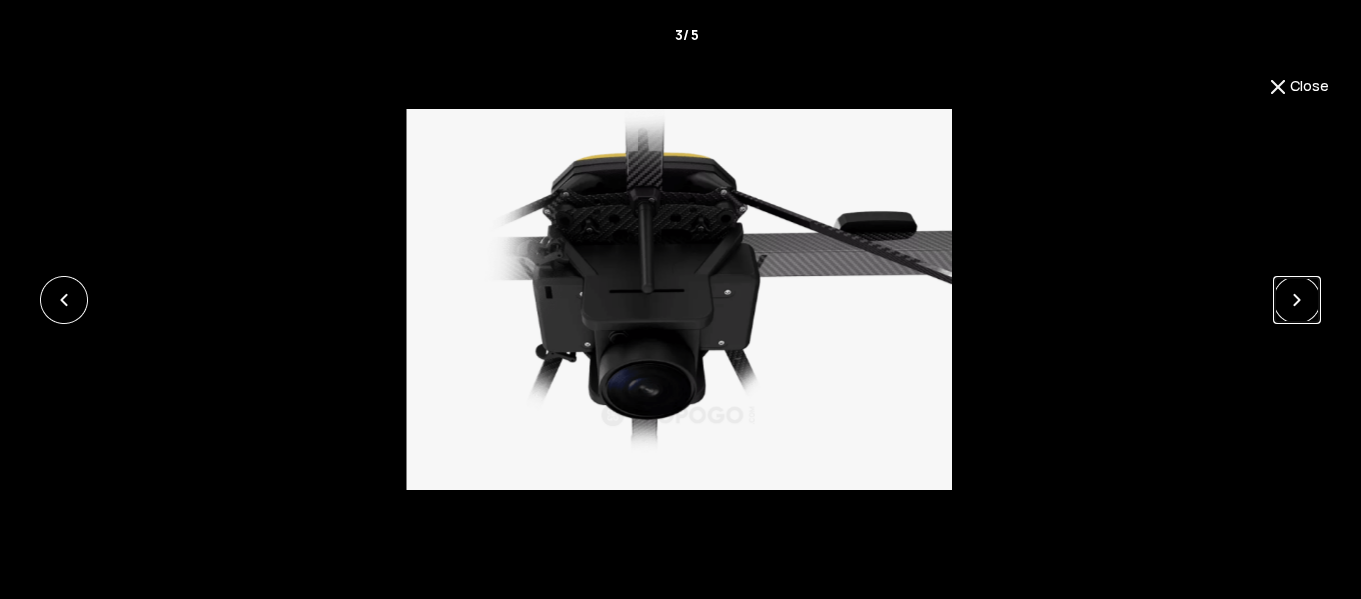click 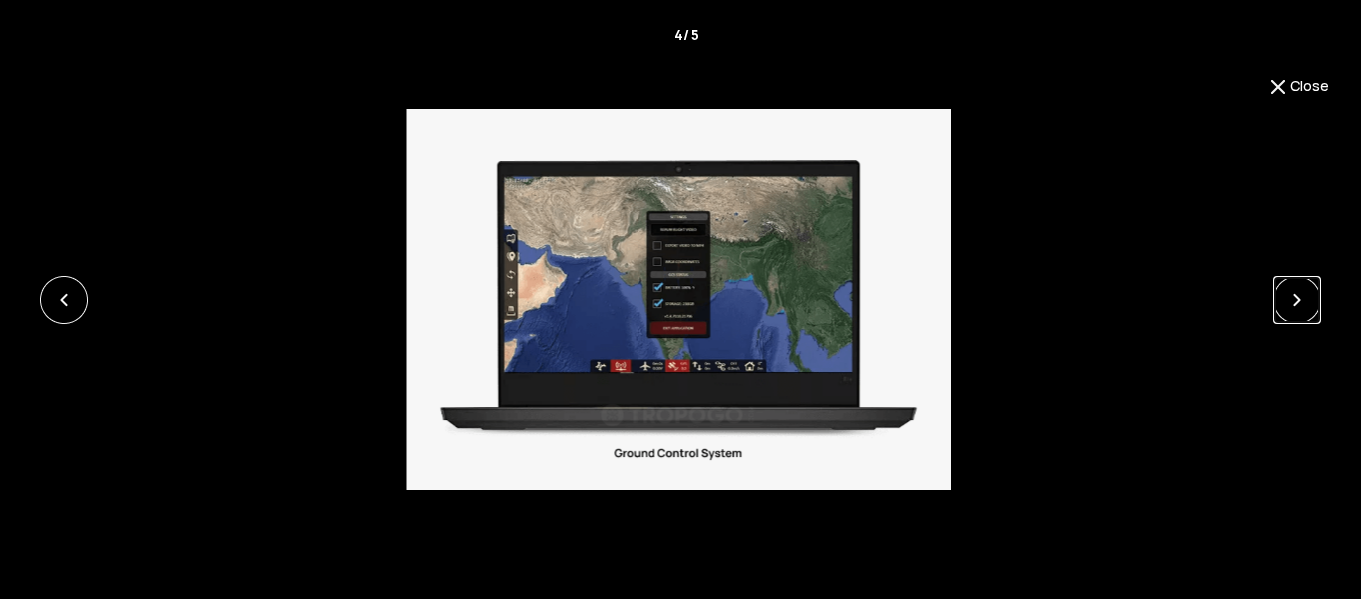 click 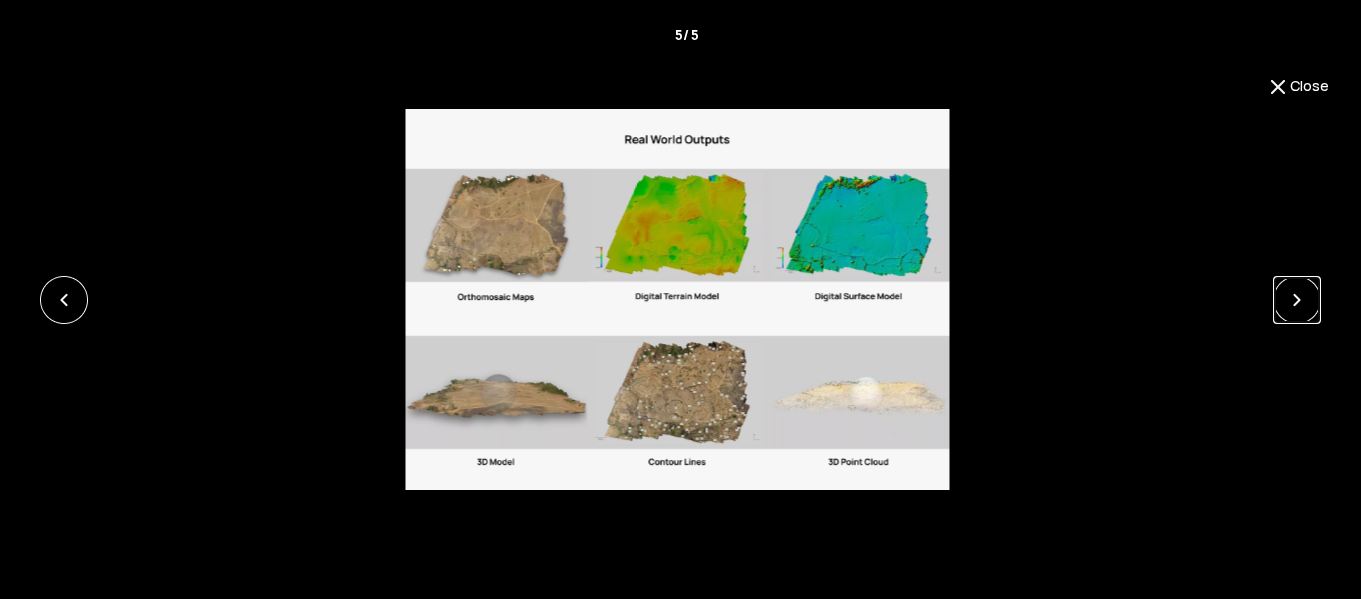 click 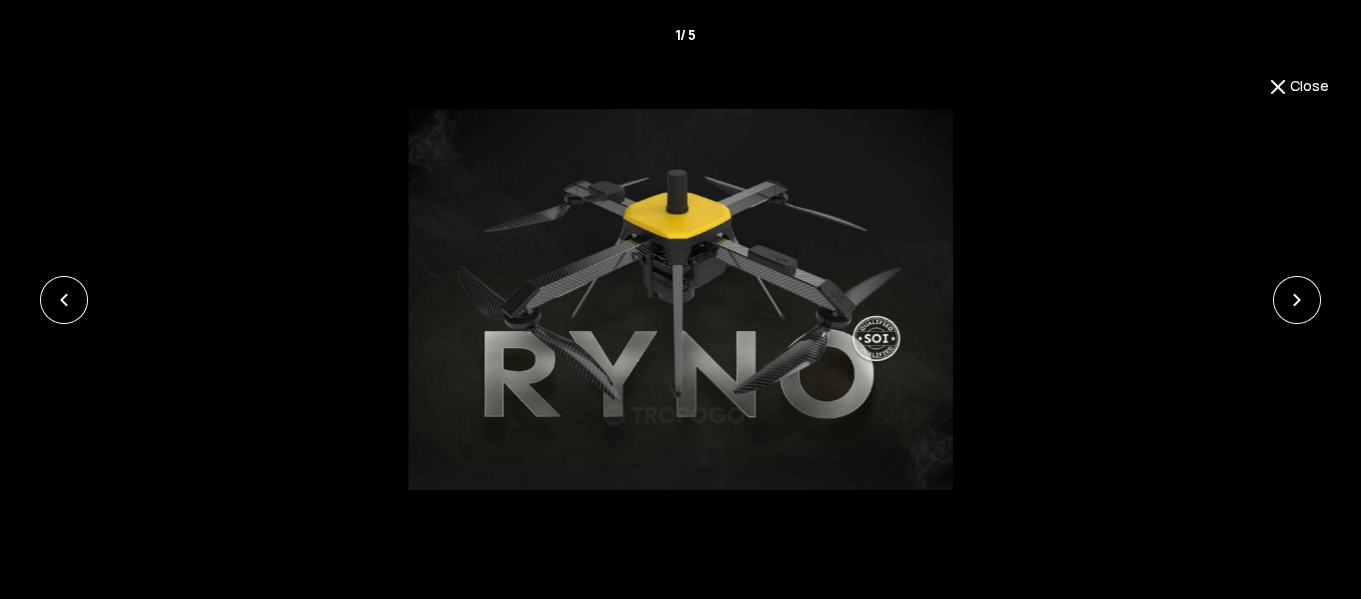 click on "Close" 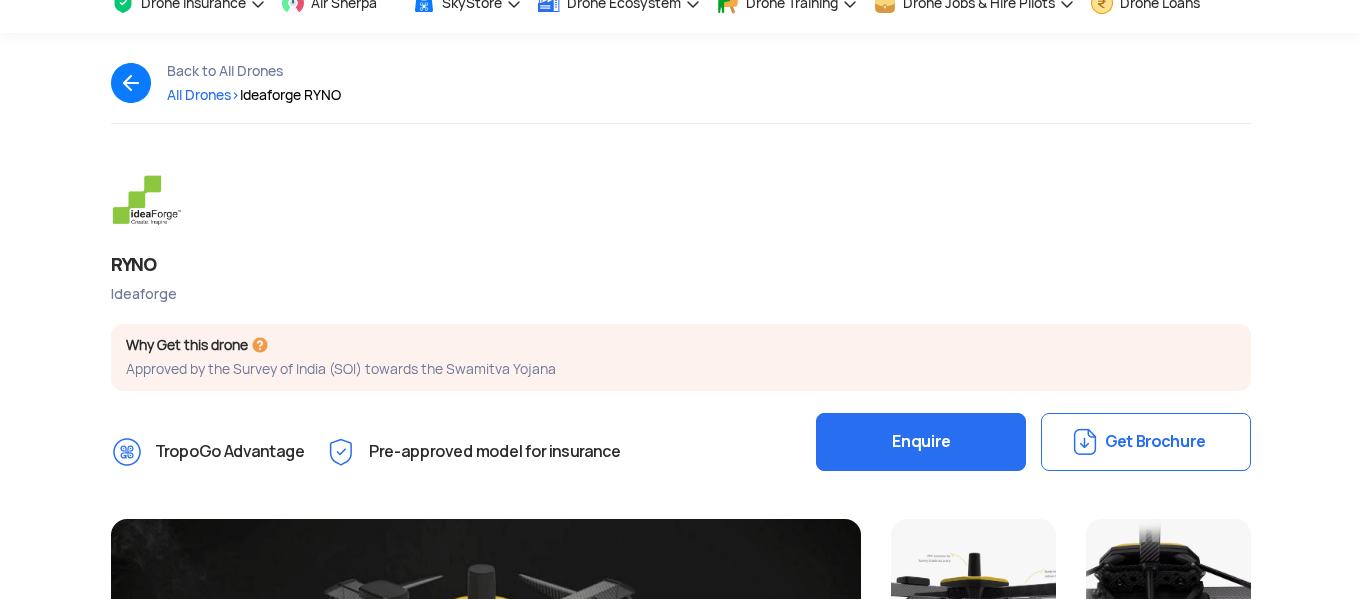 scroll, scrollTop: 0, scrollLeft: 0, axis: both 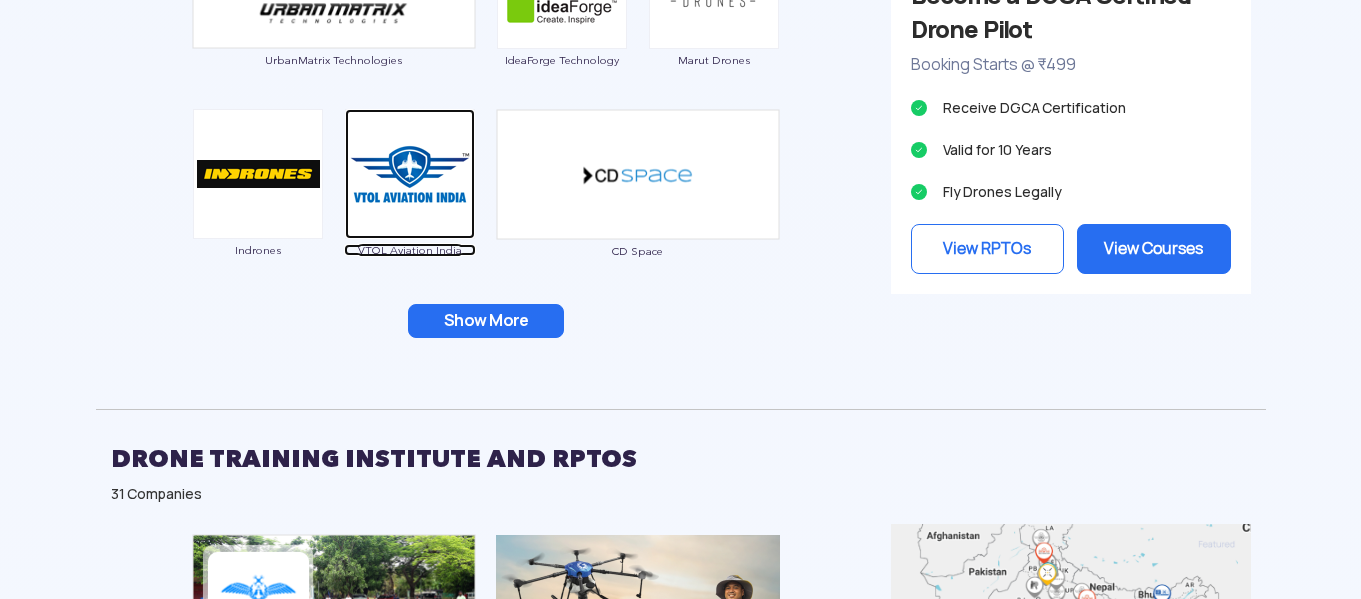 click at bounding box center [410, 174] 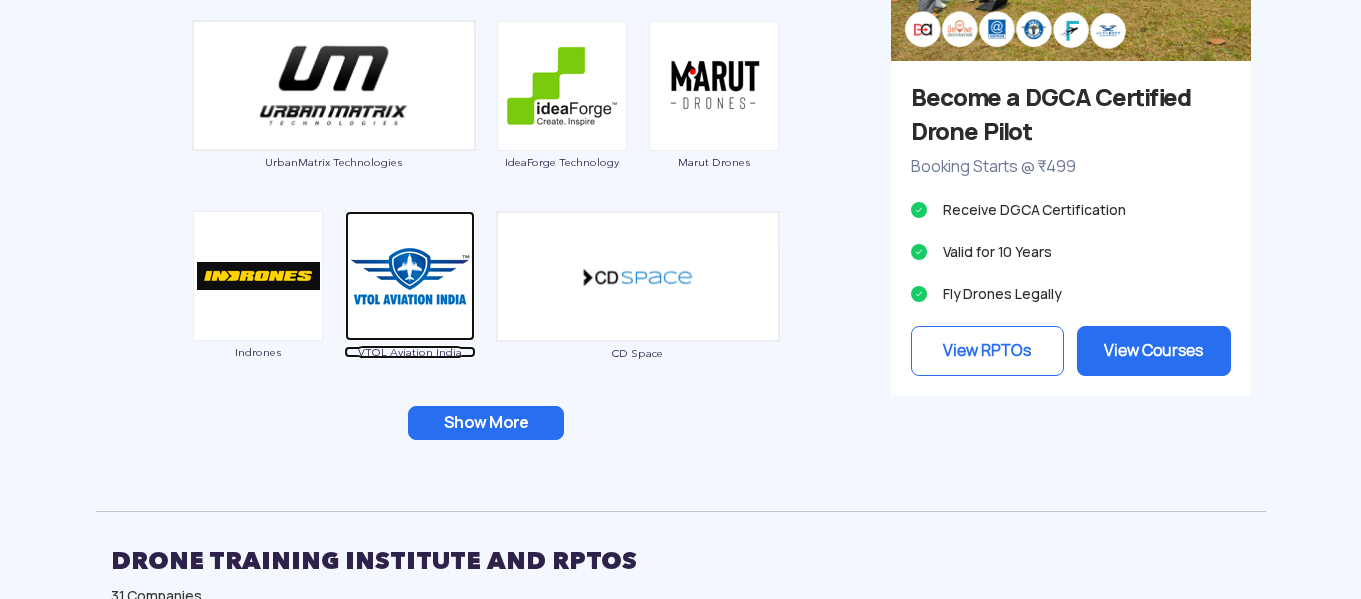scroll, scrollTop: 2002, scrollLeft: 0, axis: vertical 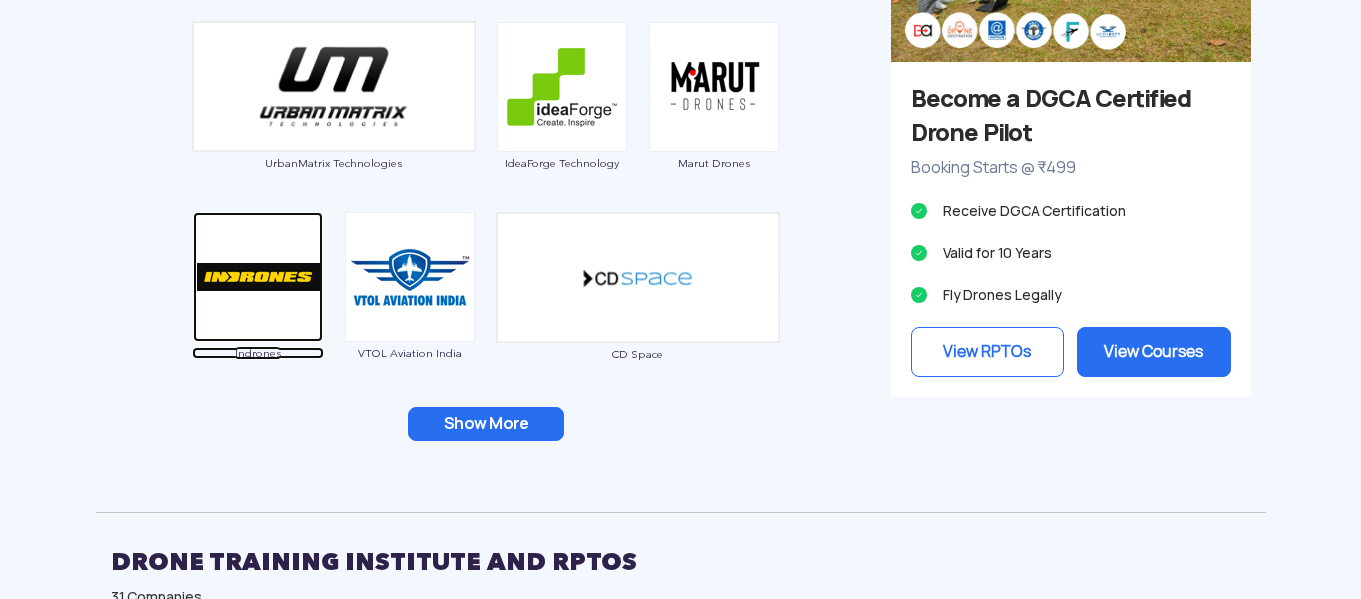 click at bounding box center [258, 277] 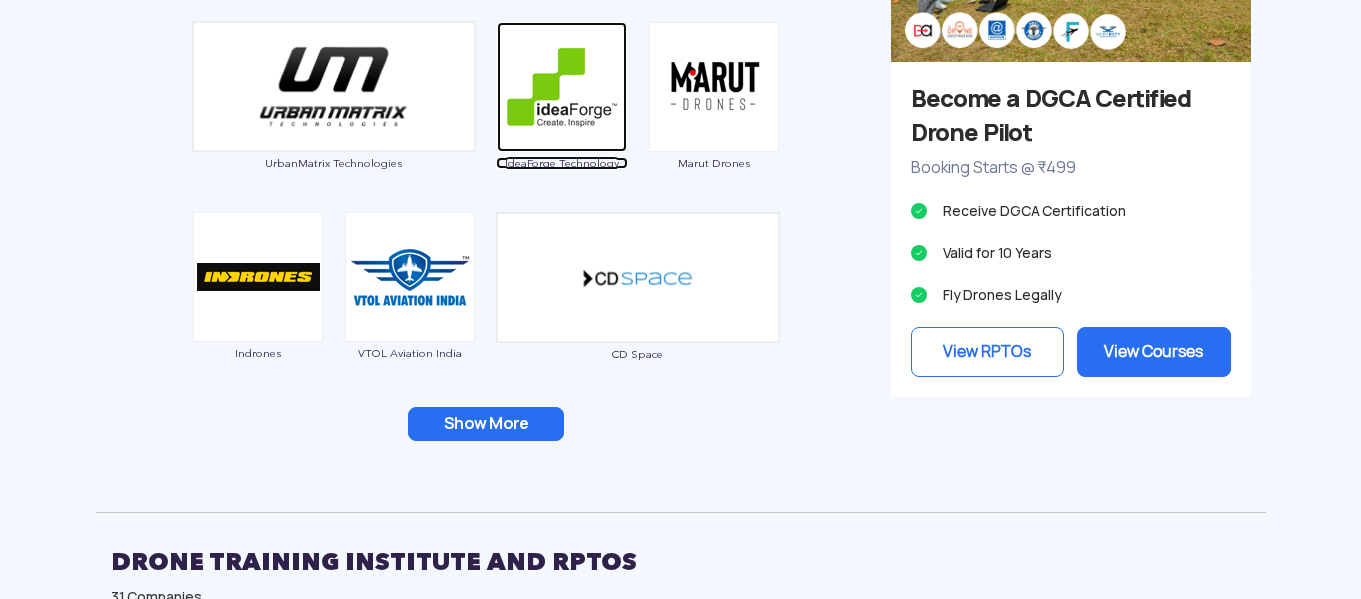 click at bounding box center [562, 87] 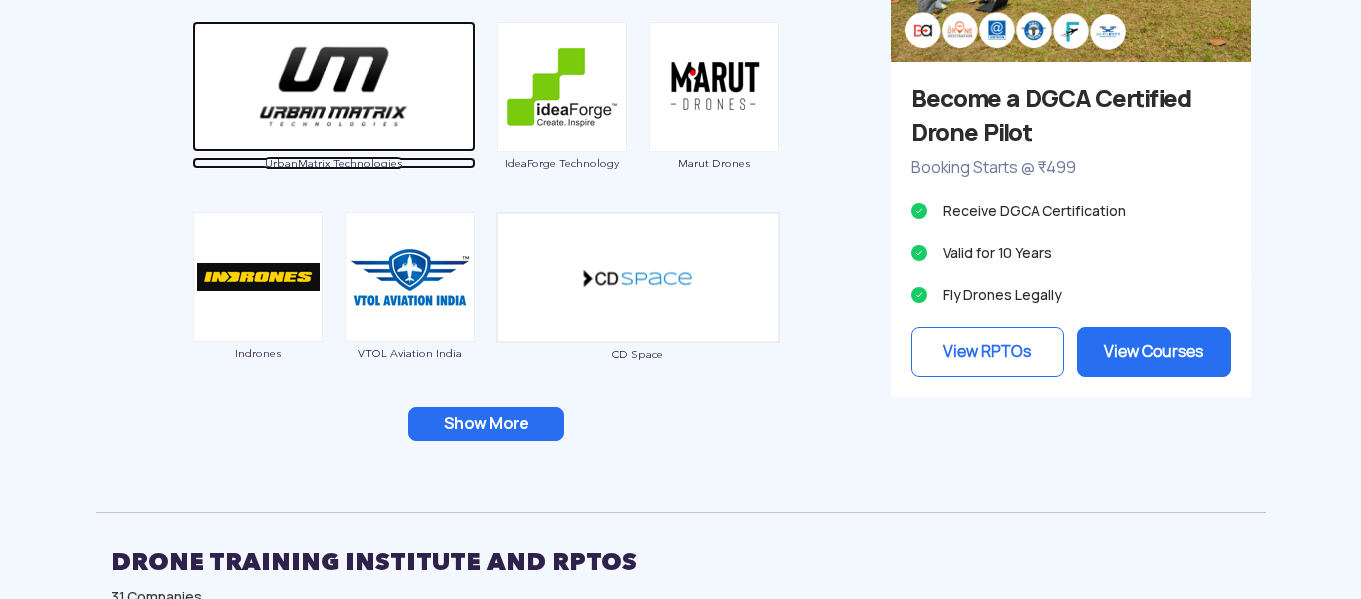 click at bounding box center (334, 86) 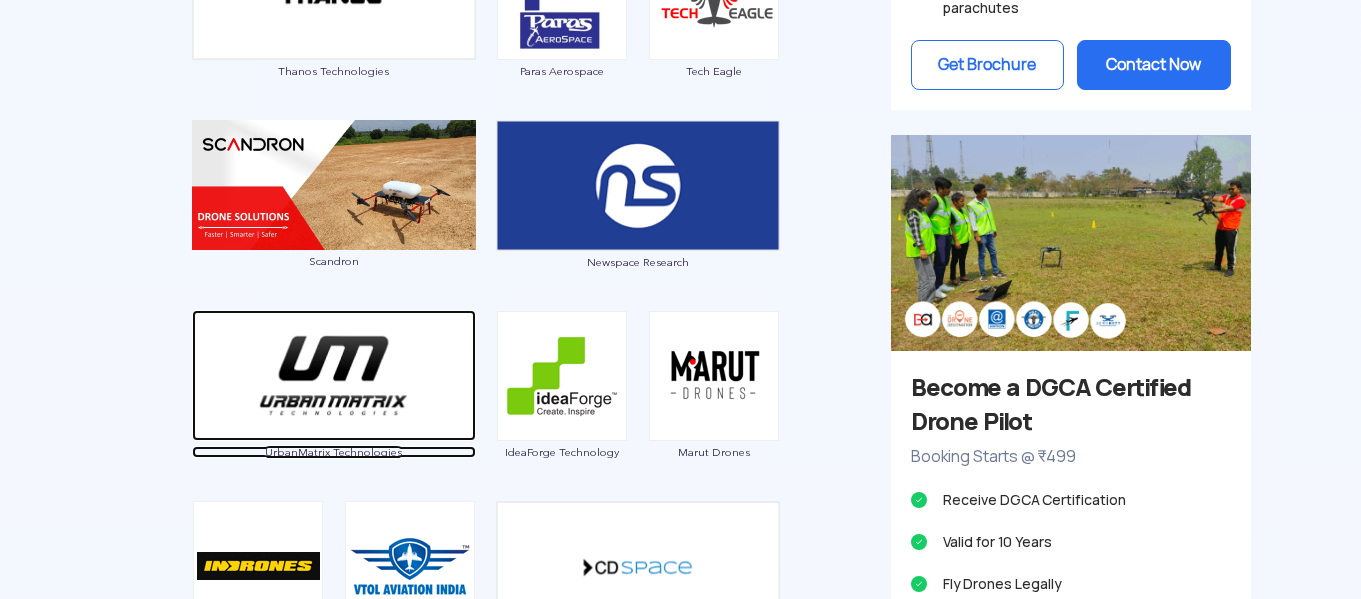 scroll, scrollTop: 1712, scrollLeft: 0, axis: vertical 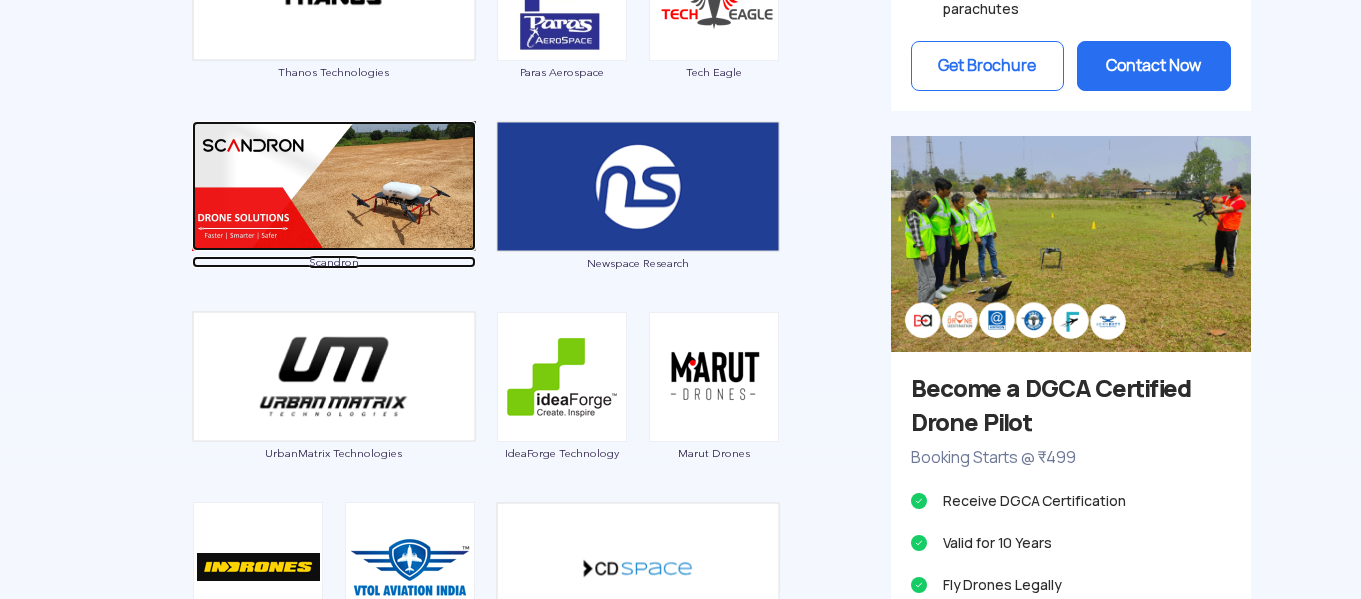 click at bounding box center [334, 186] 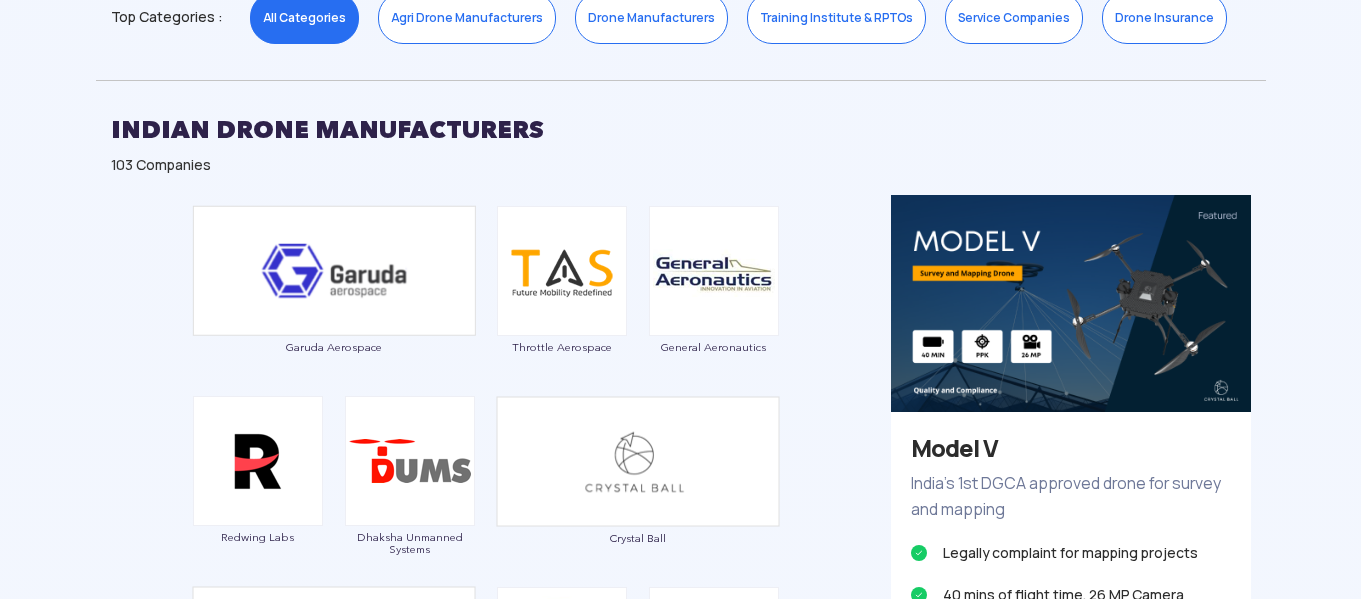 scroll, scrollTop: 1052, scrollLeft: 0, axis: vertical 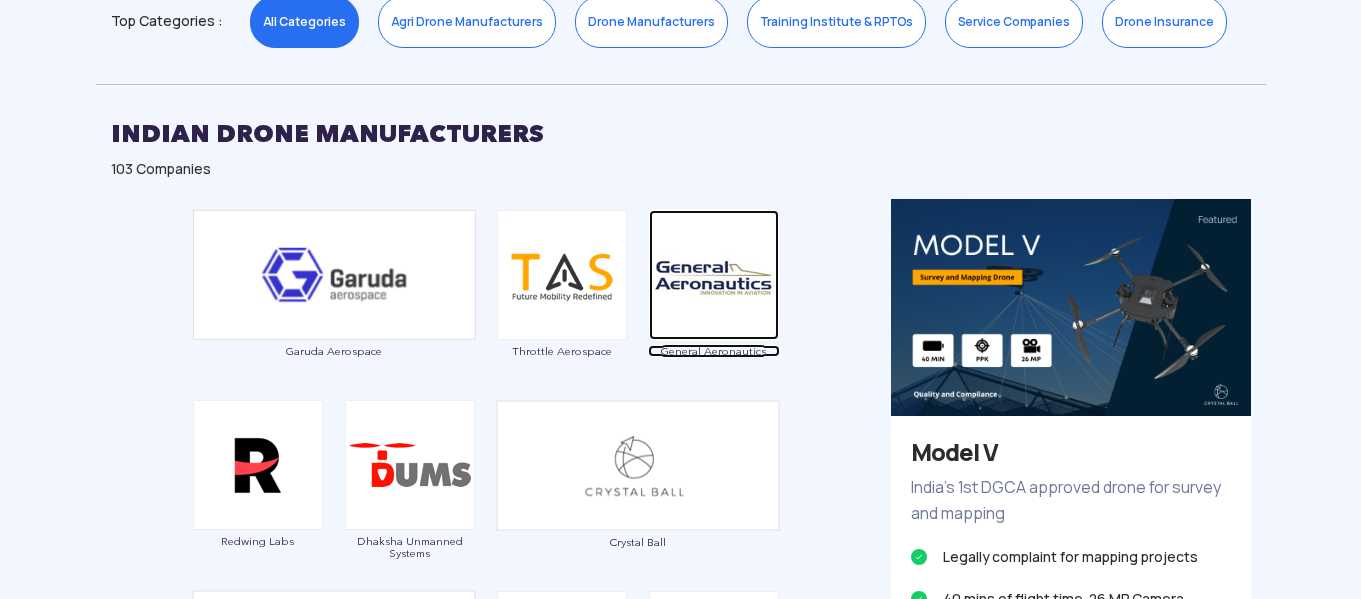 click at bounding box center [714, 275] 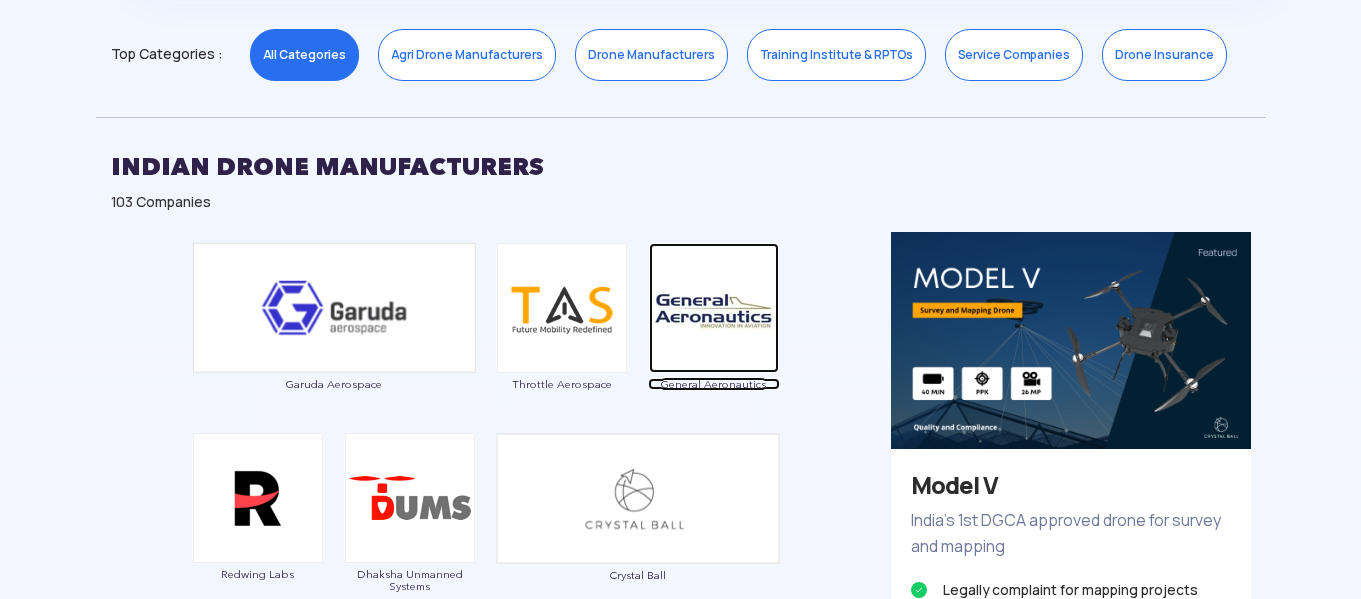 scroll, scrollTop: 1020, scrollLeft: 0, axis: vertical 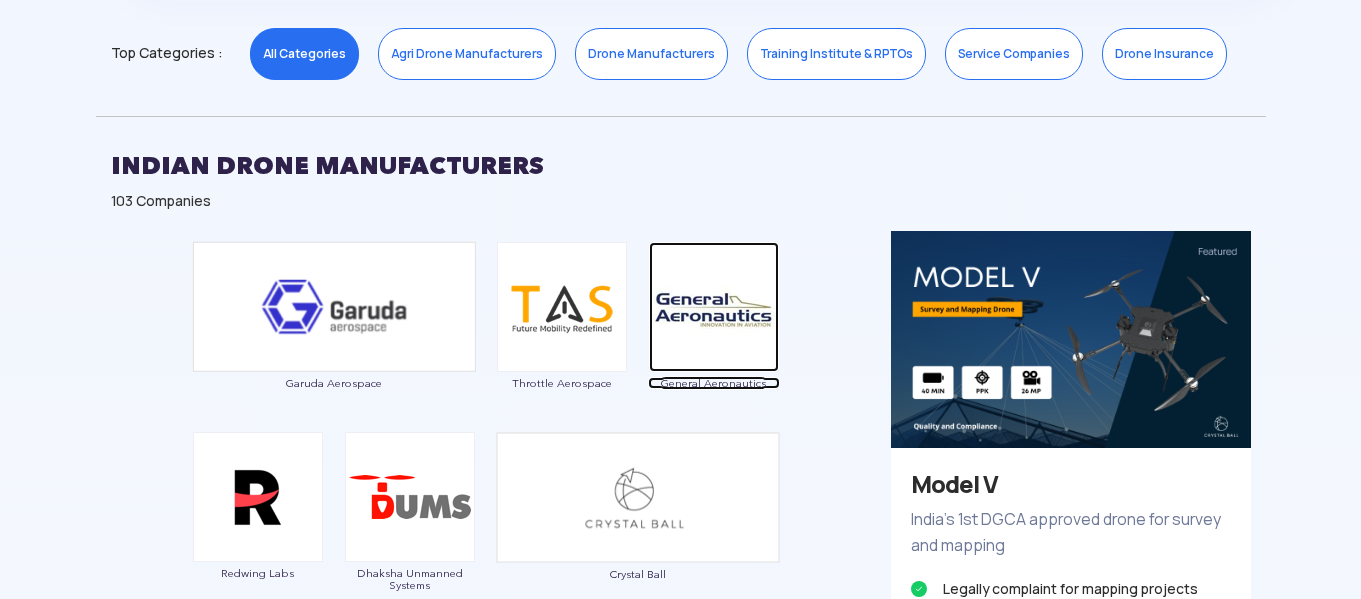 click at bounding box center (714, 307) 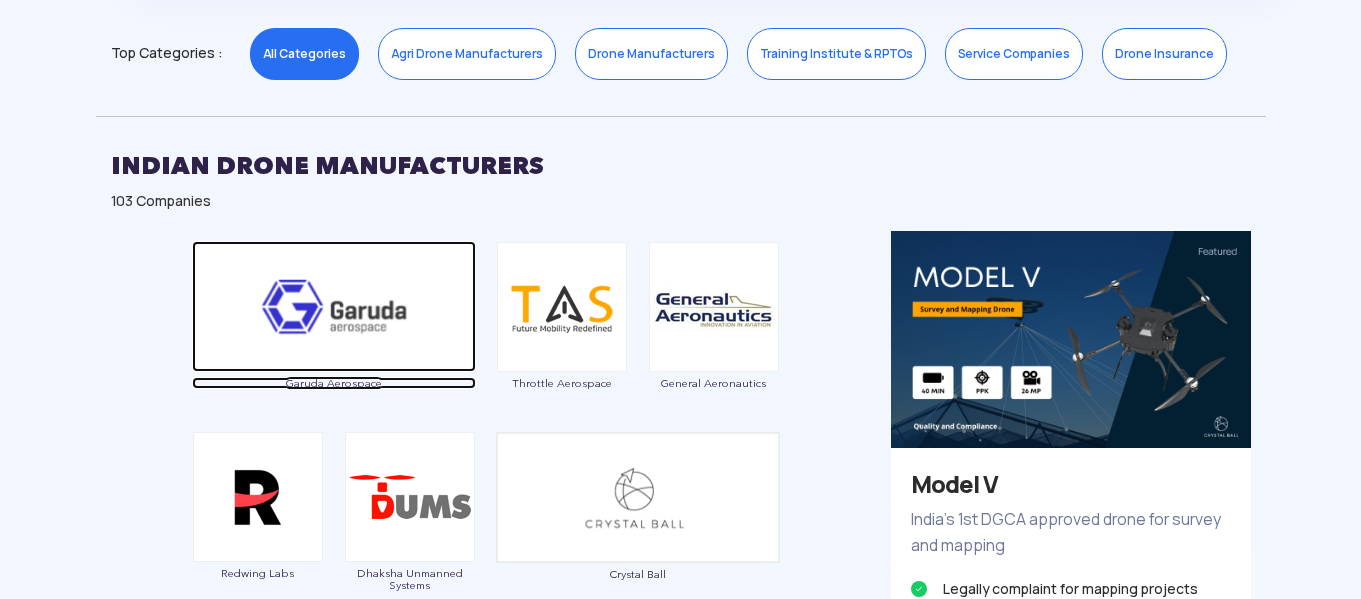 click at bounding box center (334, 306) 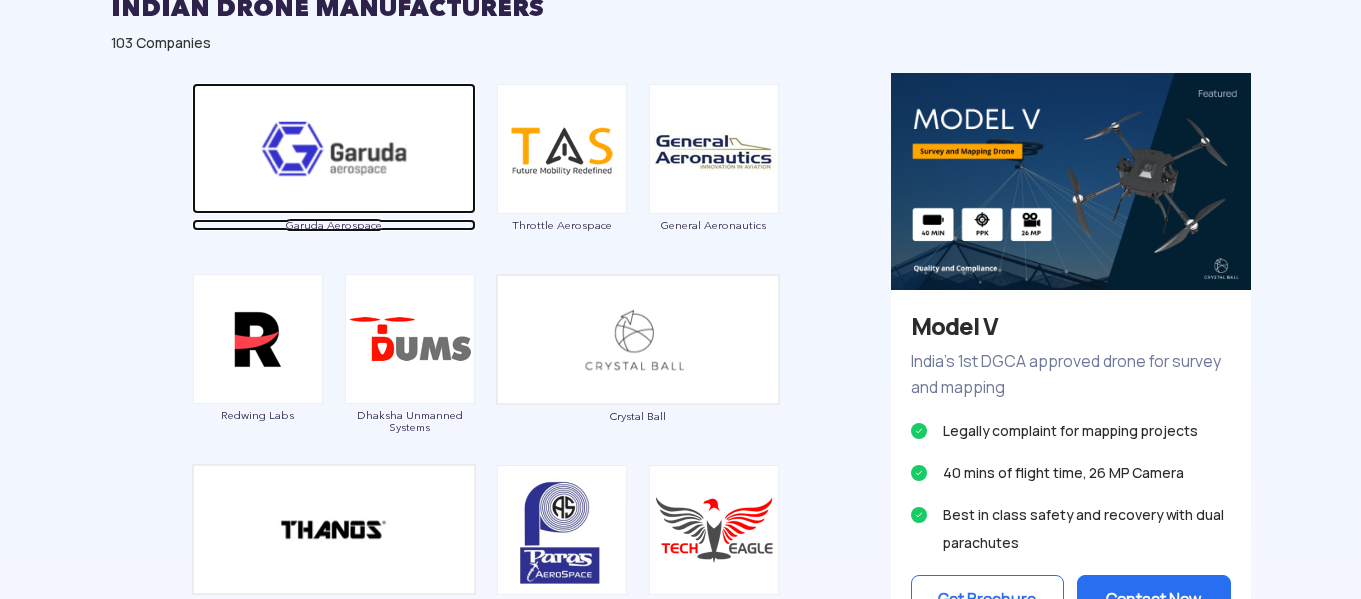 scroll, scrollTop: 1179, scrollLeft: 0, axis: vertical 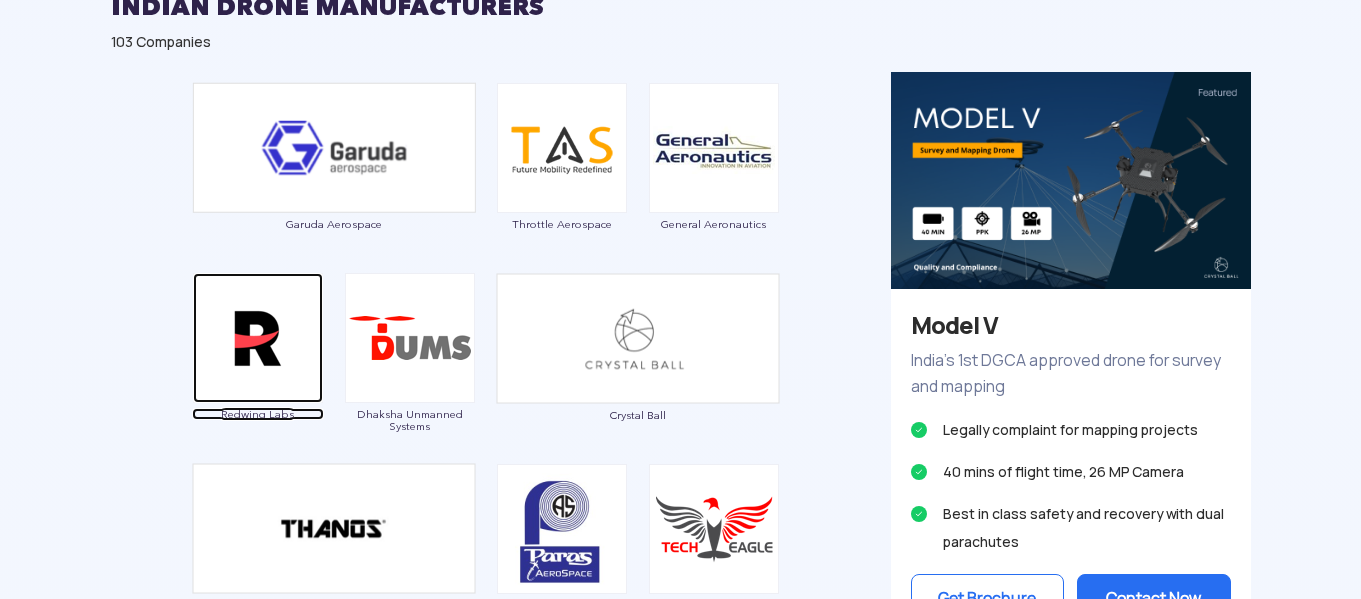 click at bounding box center (258, 338) 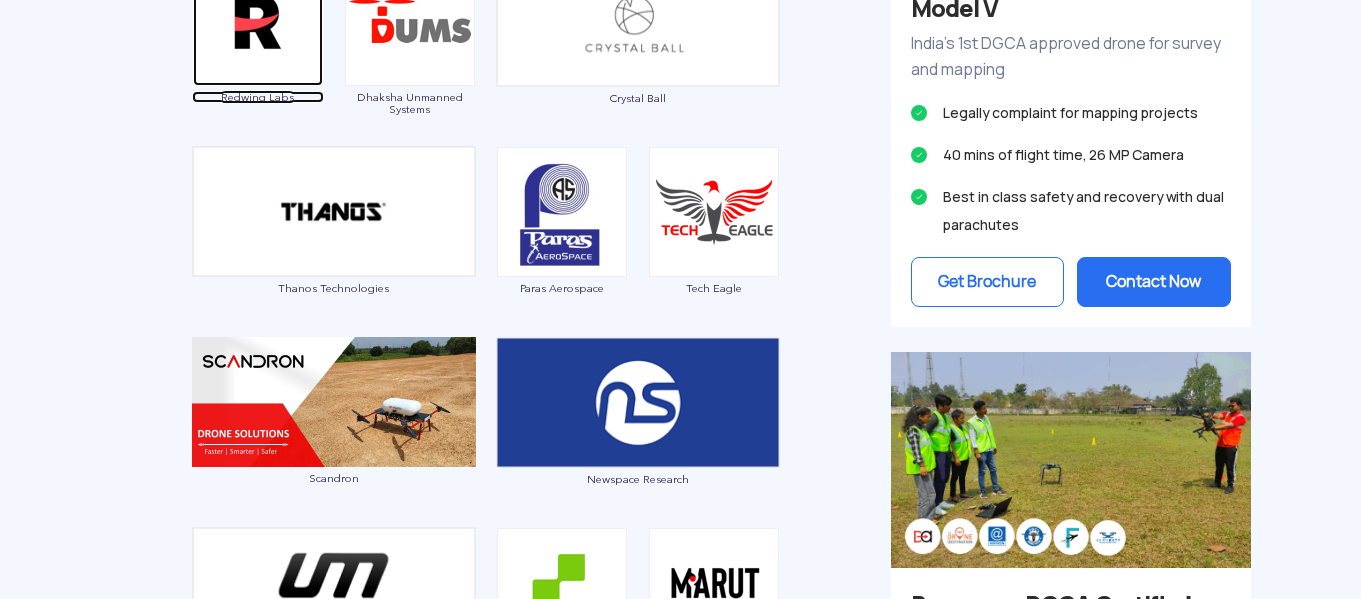 scroll, scrollTop: 1502, scrollLeft: 0, axis: vertical 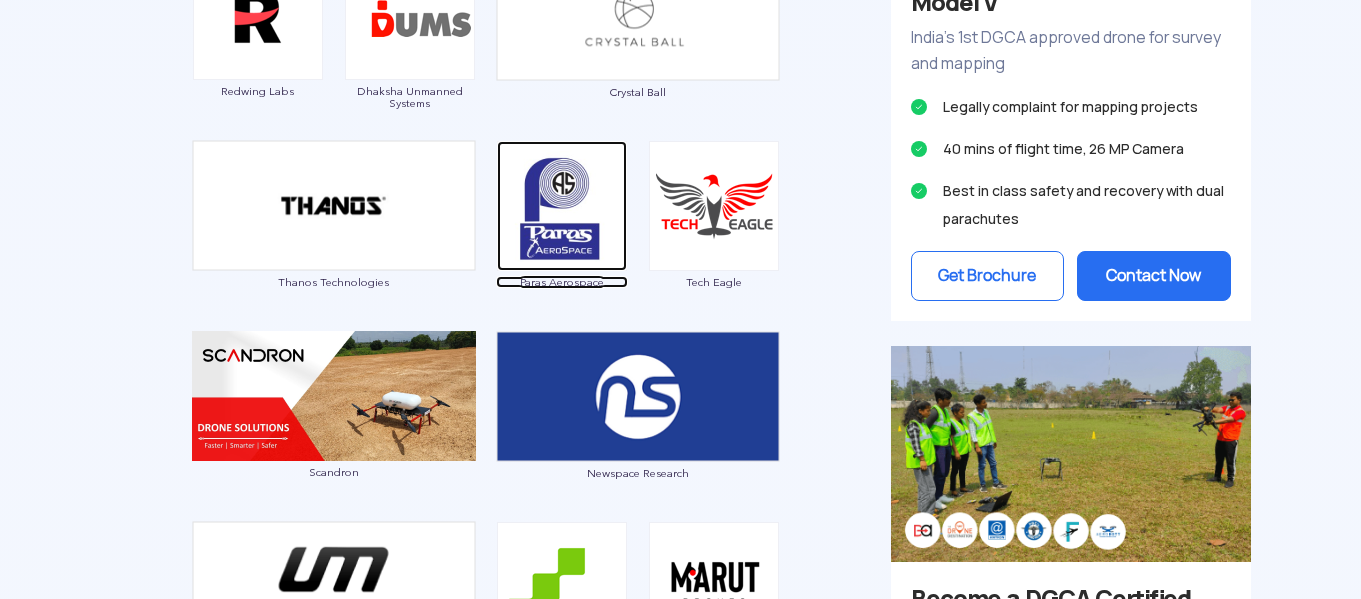 click at bounding box center (562, 206) 